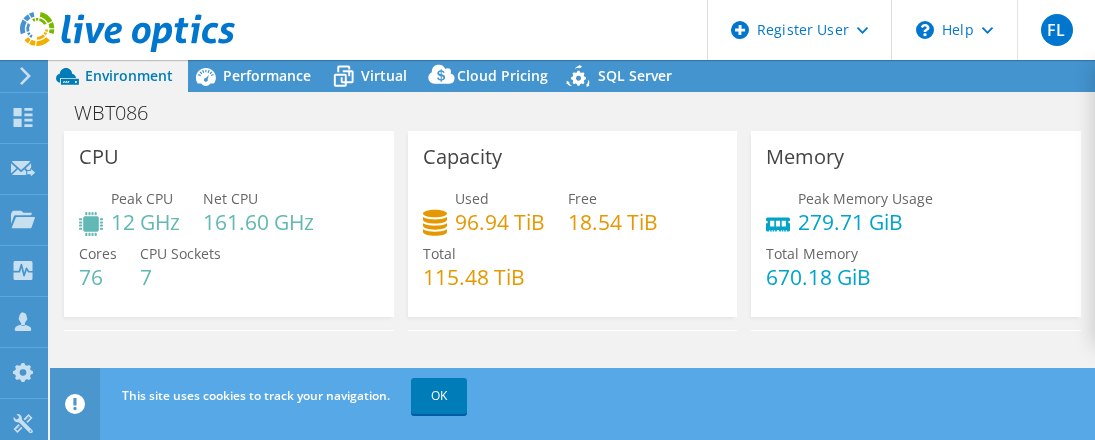 select on "Canada" 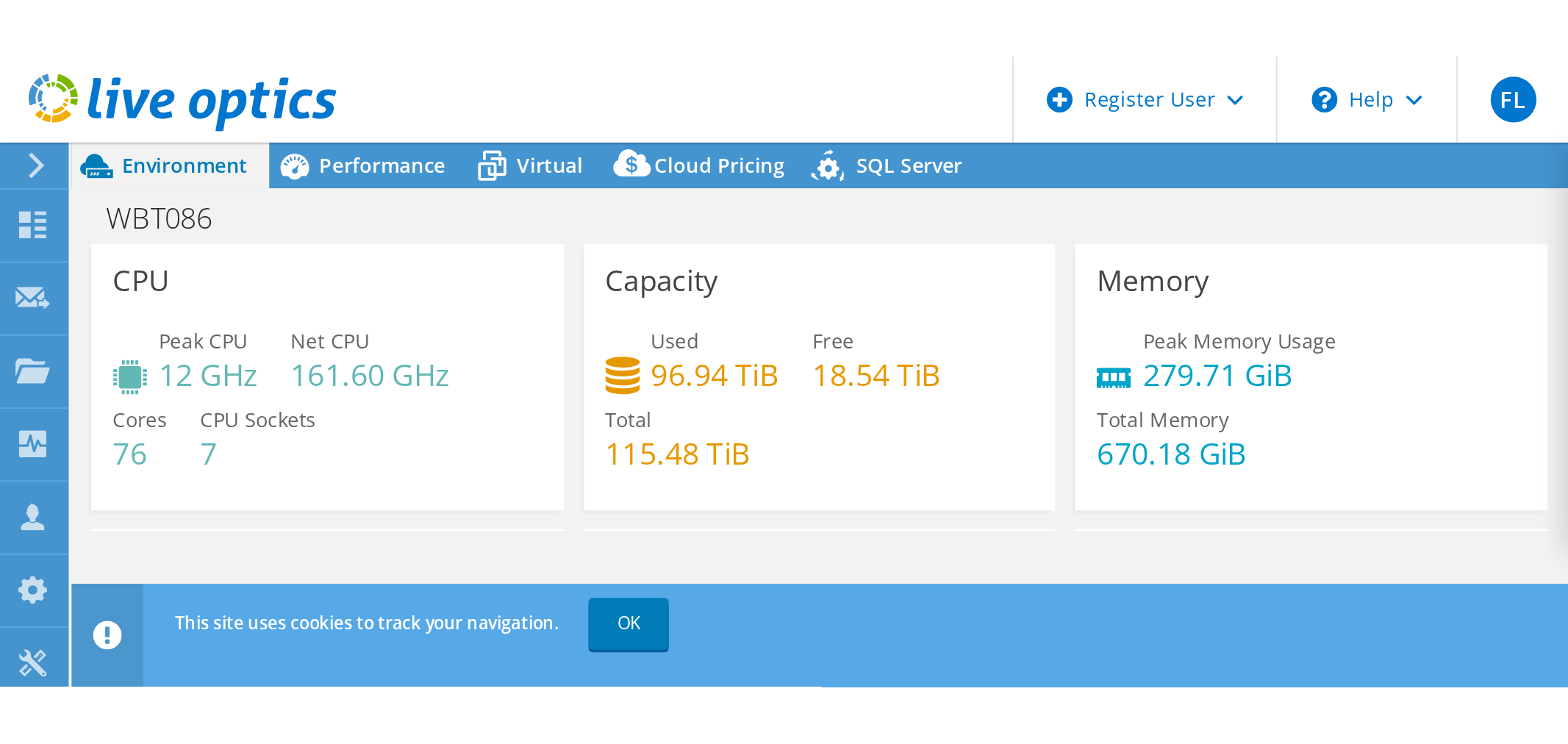 scroll, scrollTop: 0, scrollLeft: 0, axis: both 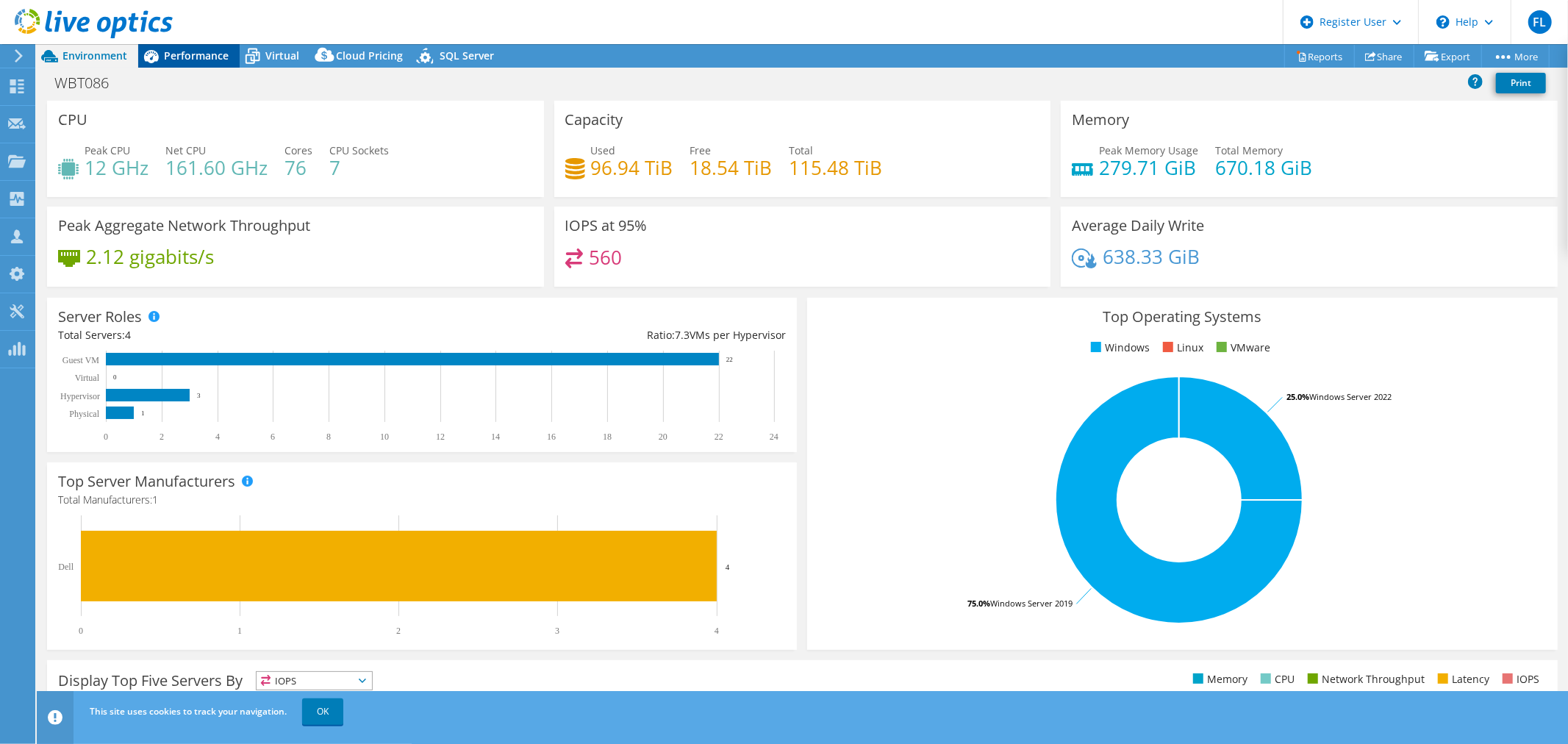 click on "Performance" at bounding box center (196, 55) 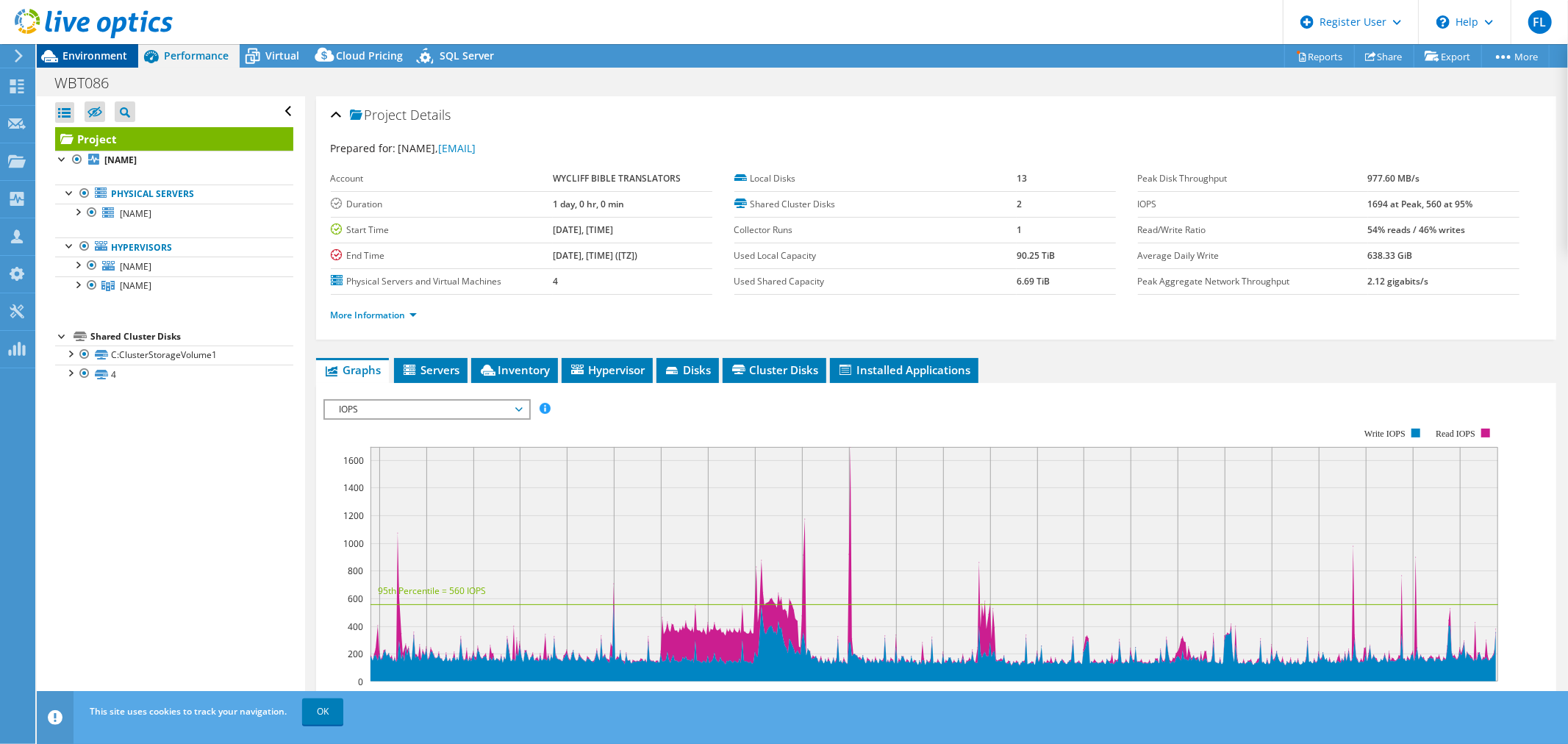 click on "Environment" at bounding box center (95, 55) 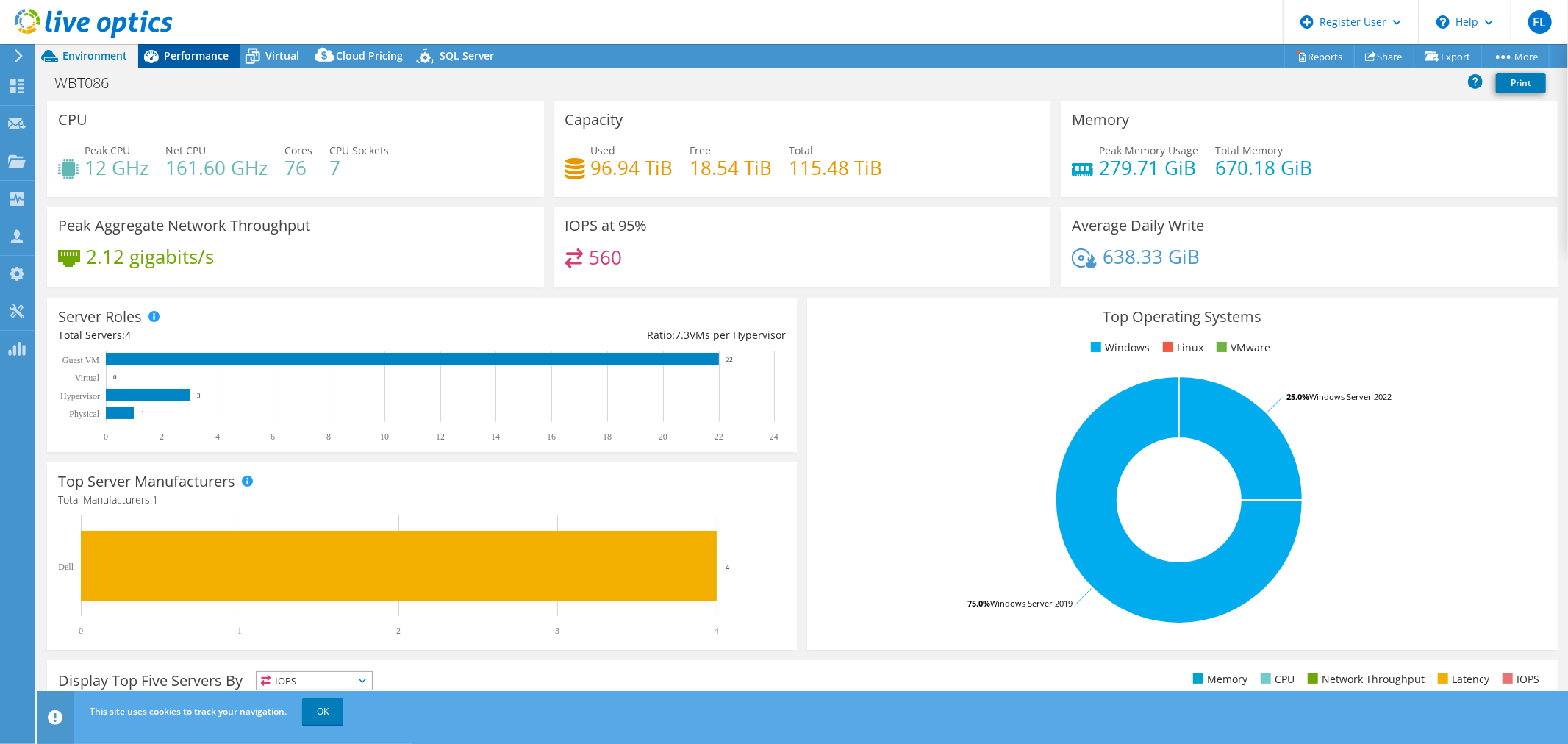 click on "Performance" at bounding box center (196, 55) 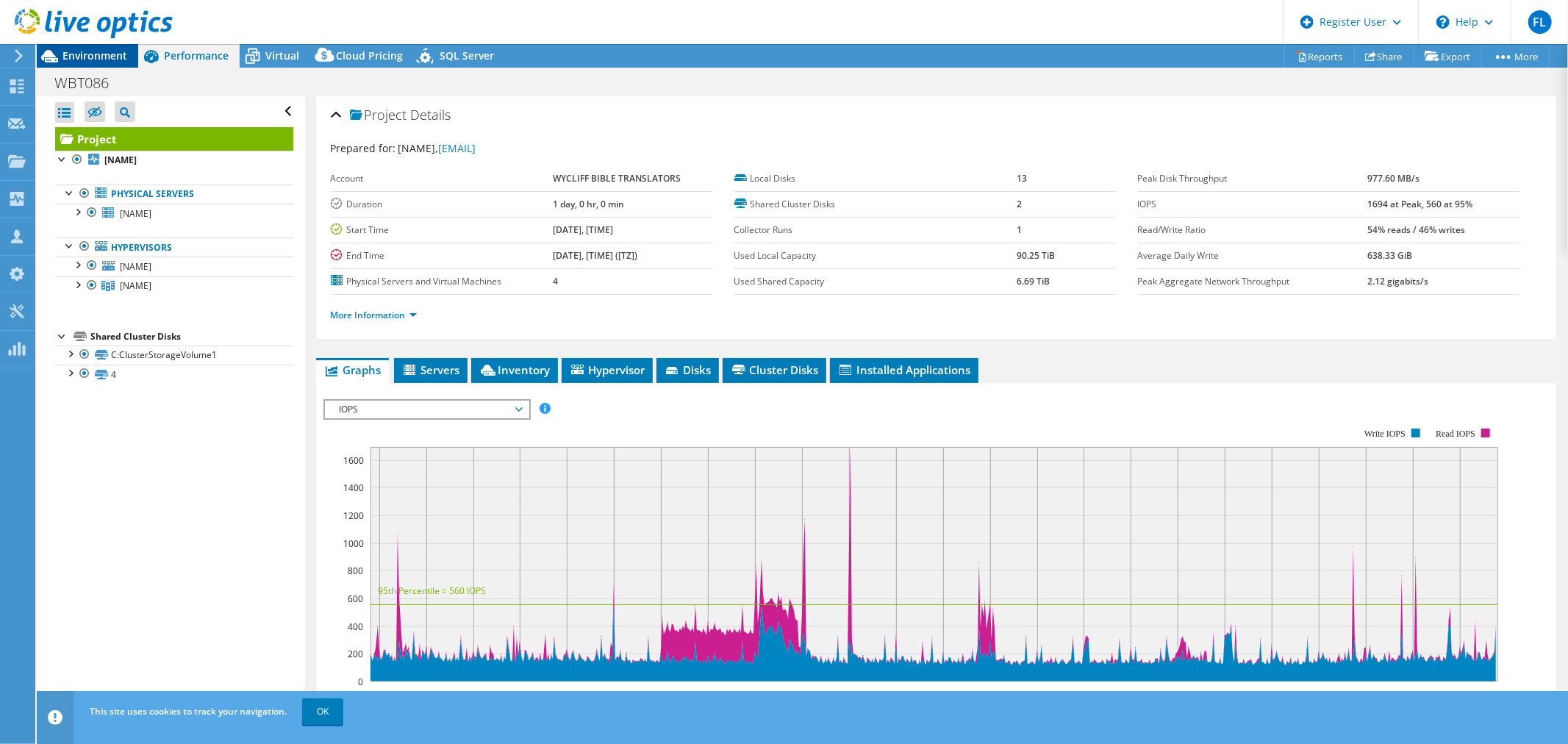click on "Environment" at bounding box center [95, 55] 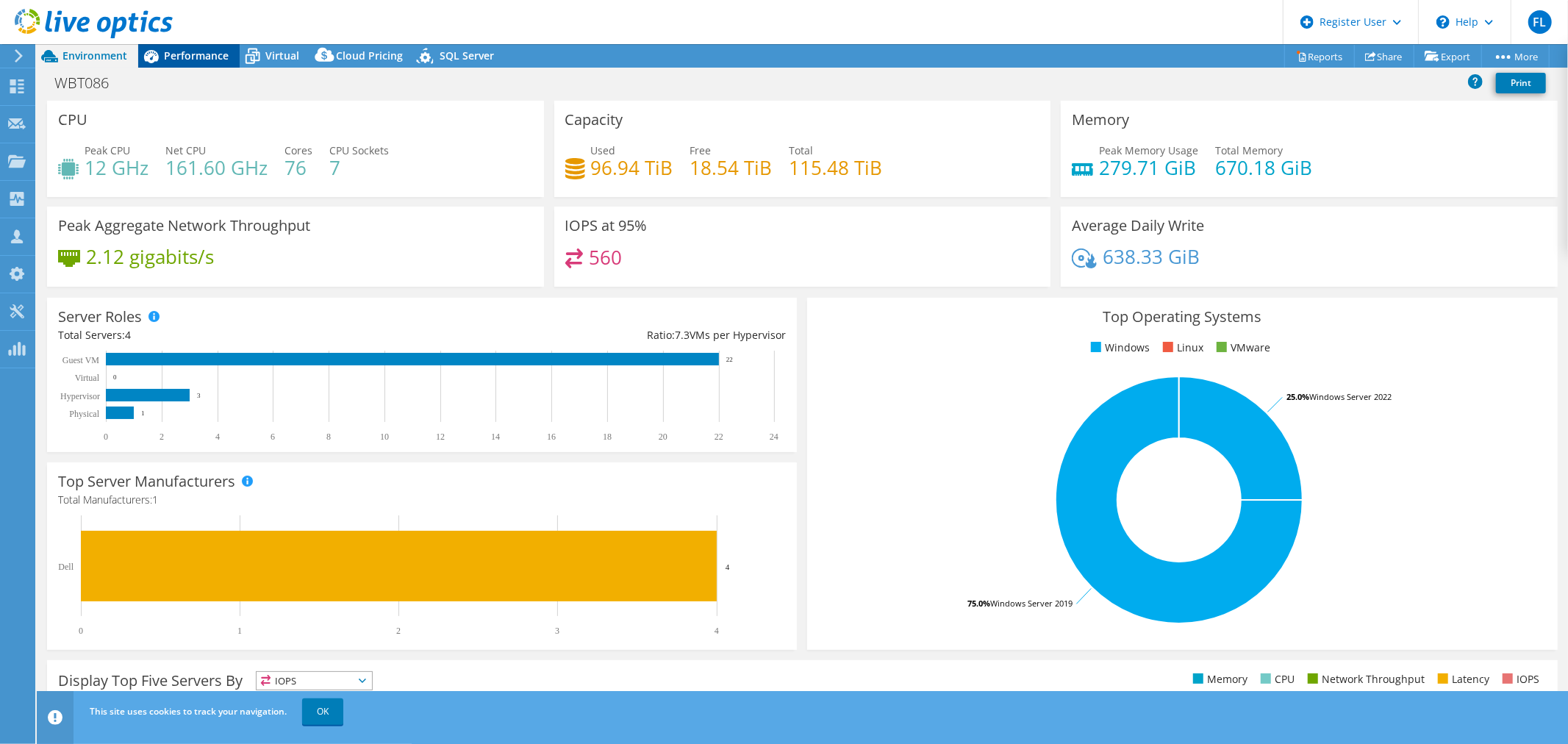 click on "Performance" at bounding box center (196, 55) 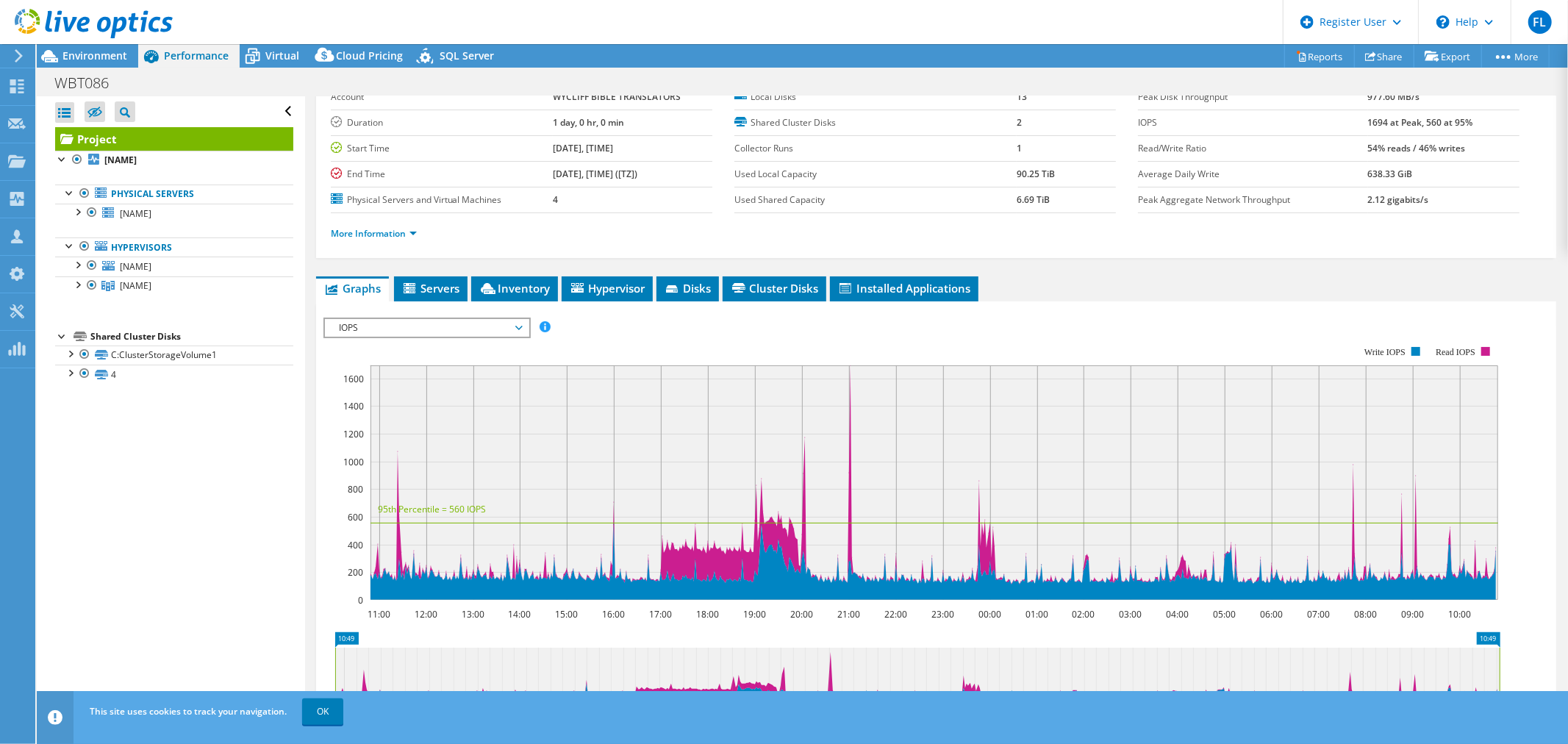 scroll, scrollTop: 0, scrollLeft: 0, axis: both 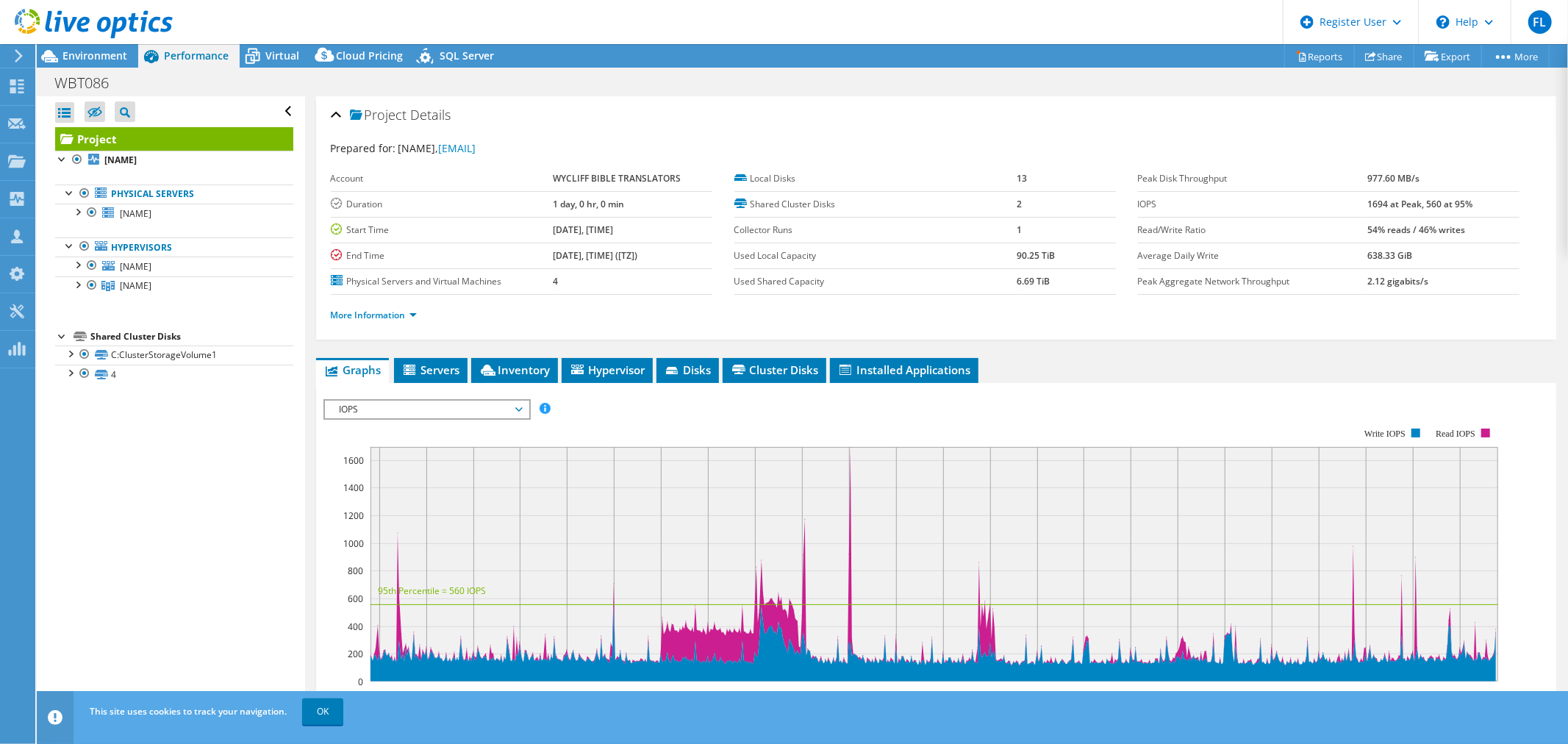 click at bounding box center [86, 24] 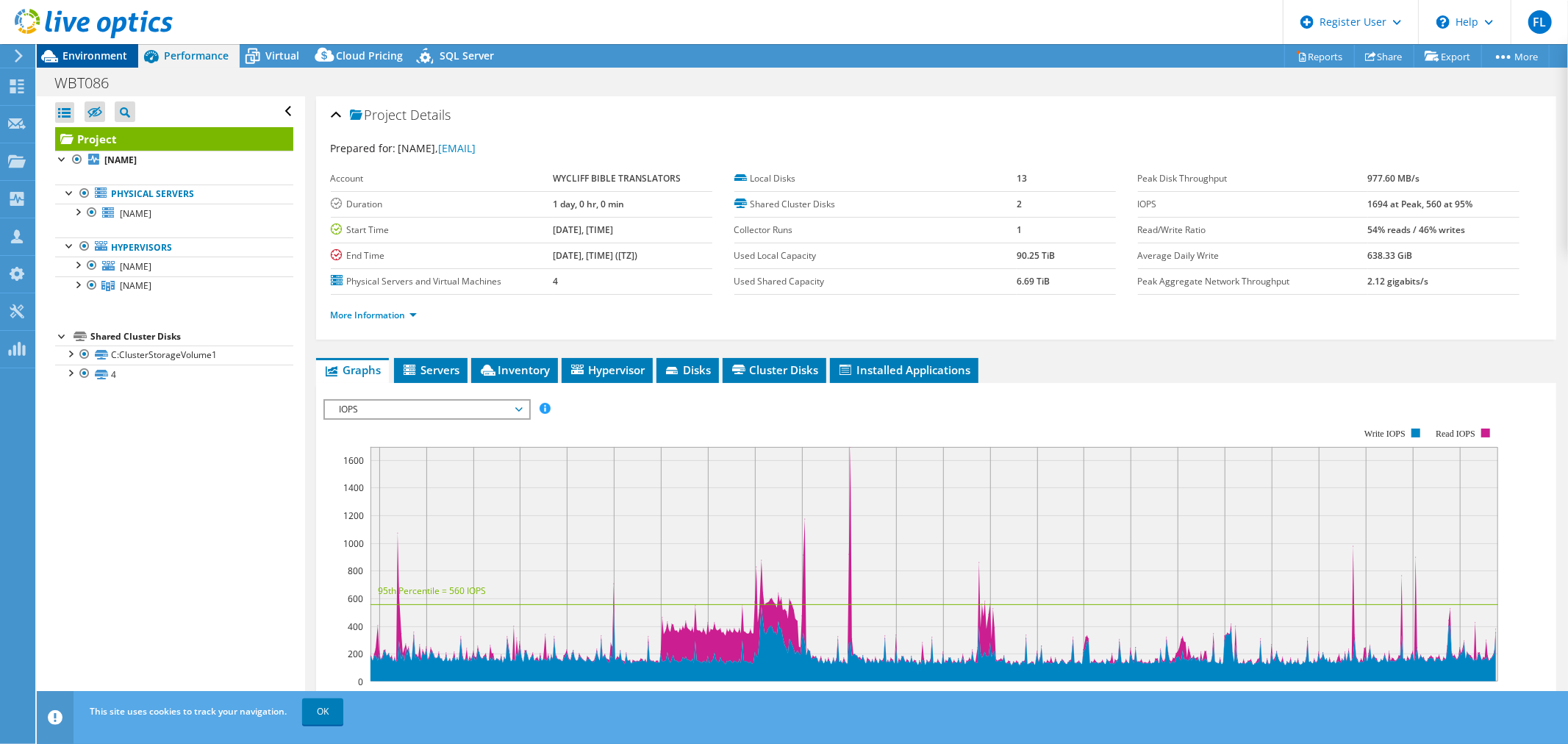 click on "Environment" at bounding box center (95, 55) 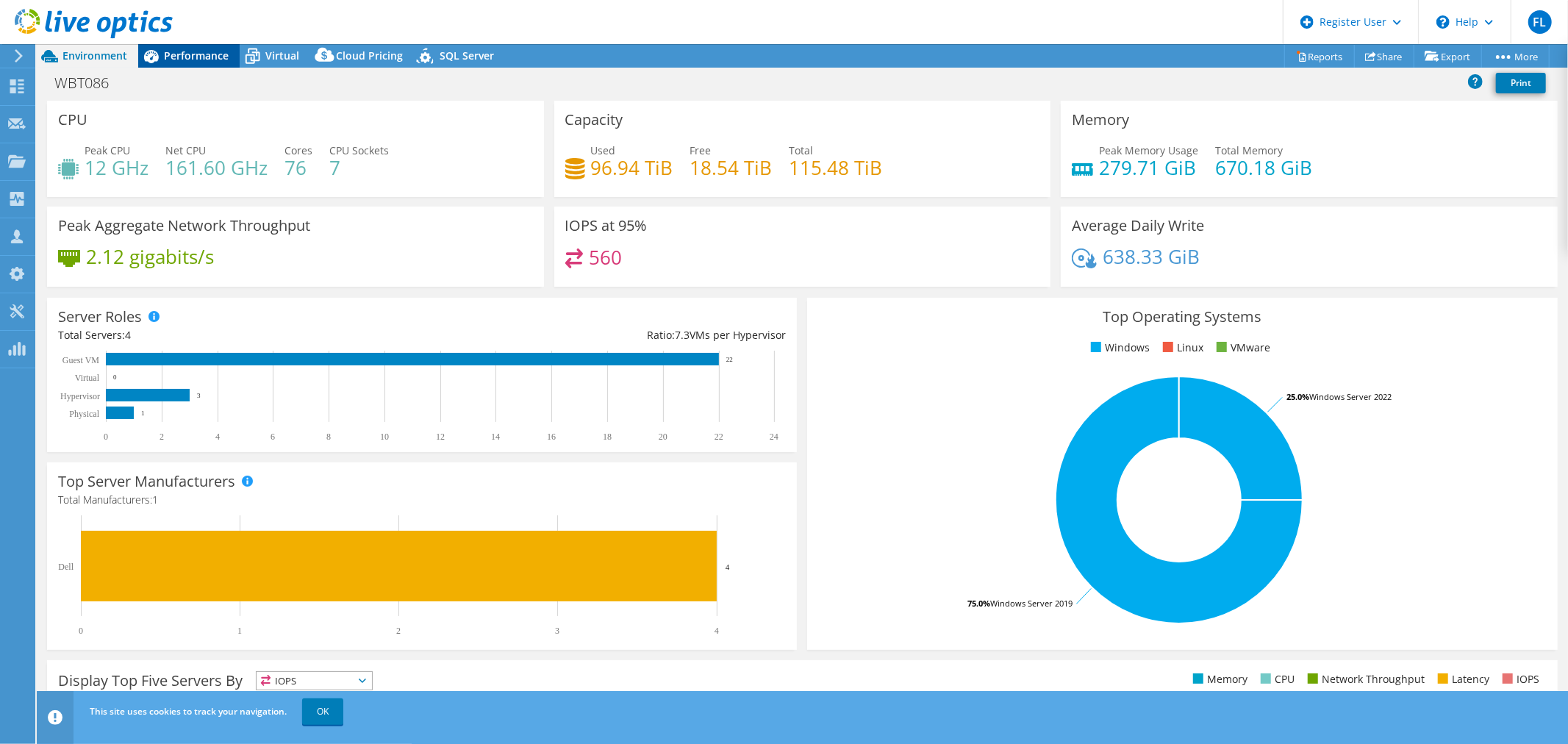 click on "Performance" at bounding box center [196, 55] 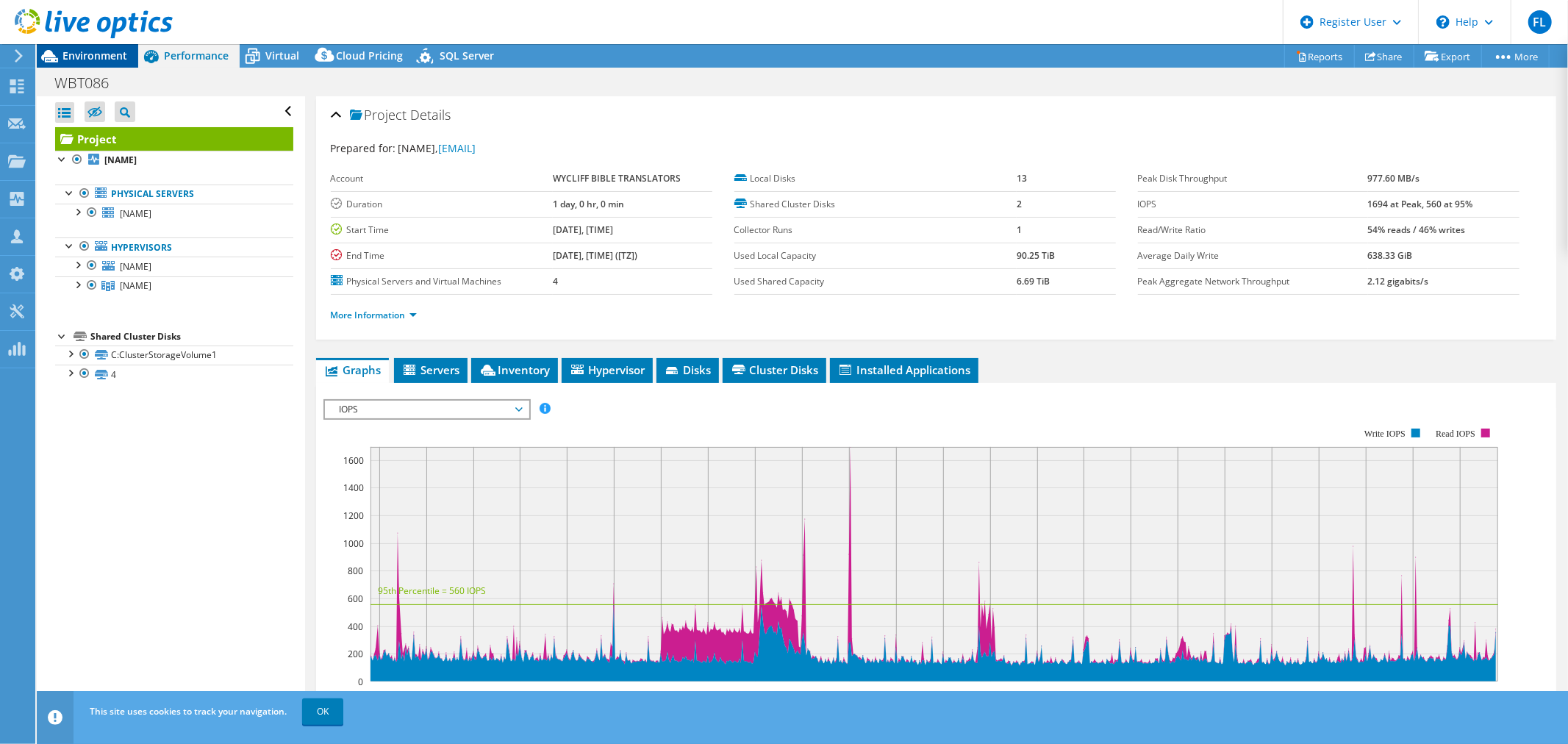click on "Environment" at bounding box center (95, 55) 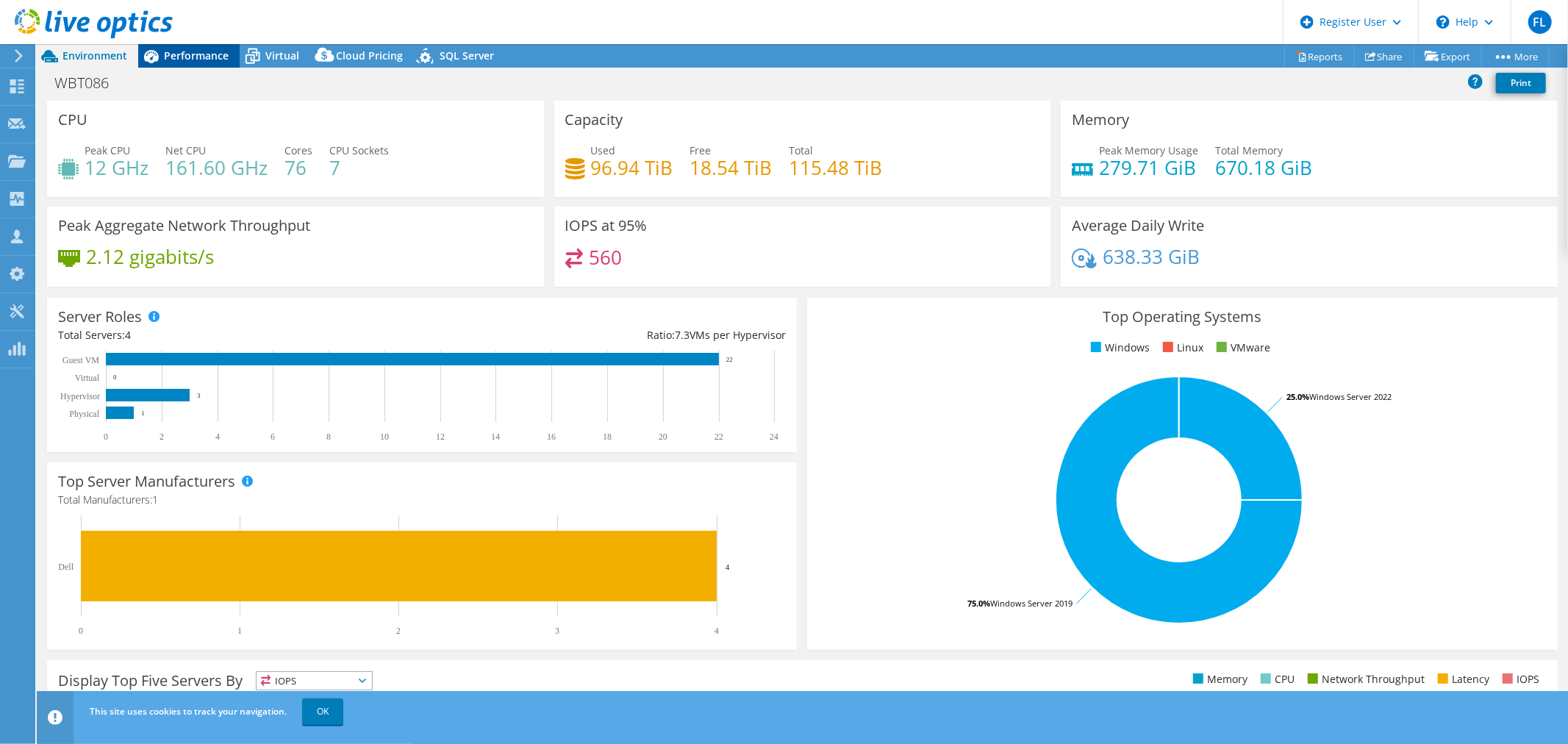 click on "Performance" at bounding box center (196, 55) 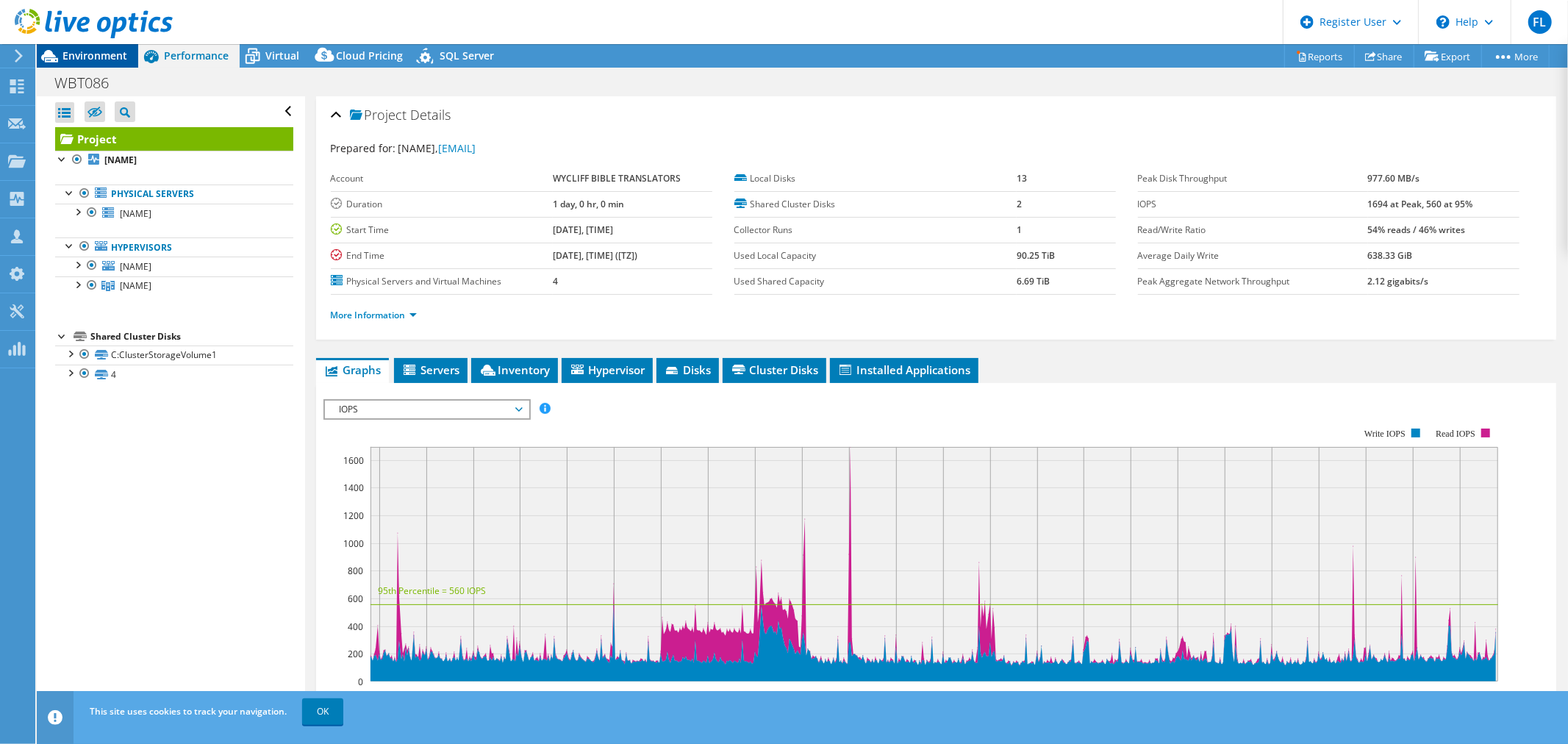 click on "Environment" at bounding box center (95, 55) 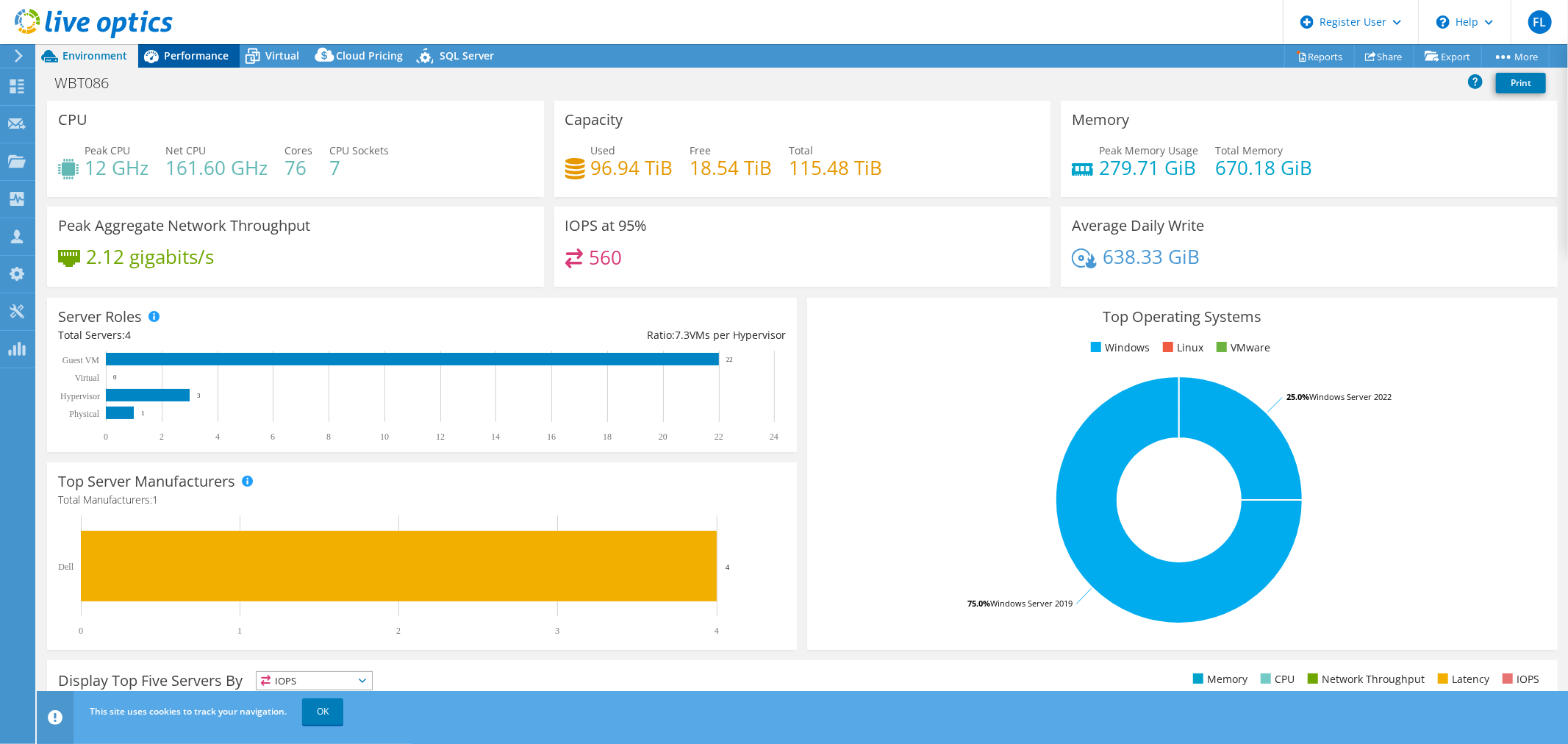 click on "Performance" at bounding box center [196, 55] 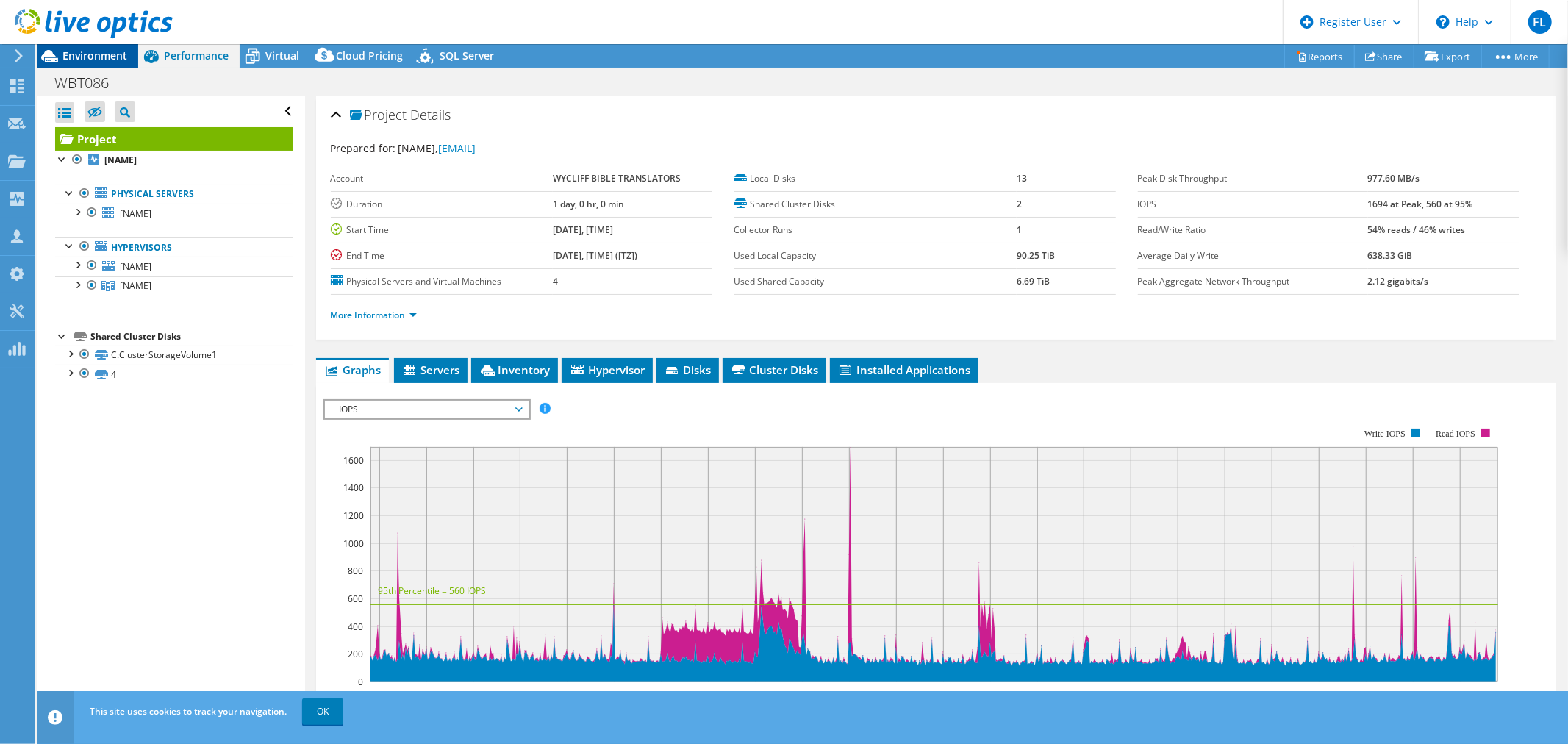 click on "Environment" at bounding box center [95, 55] 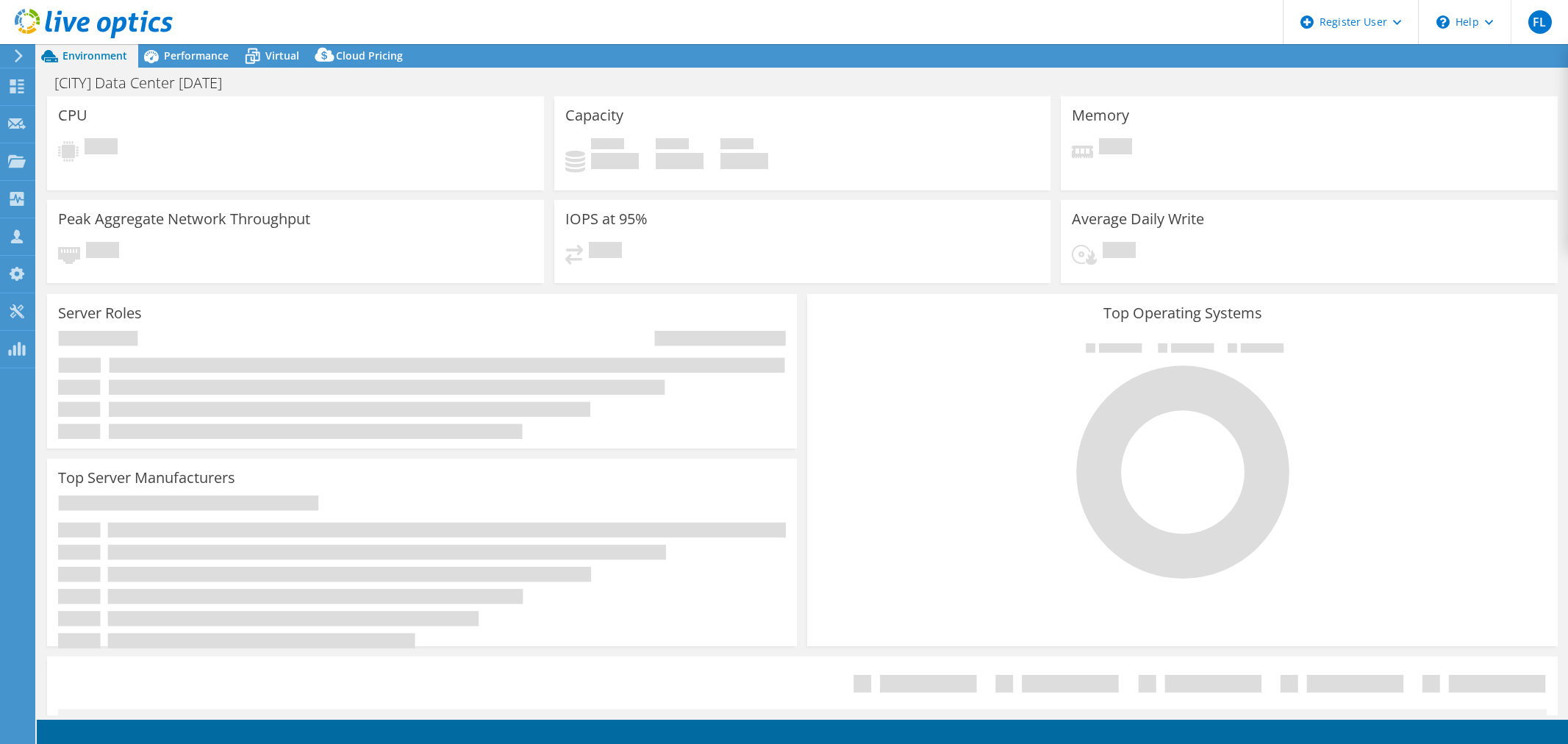 scroll, scrollTop: 0, scrollLeft: 0, axis: both 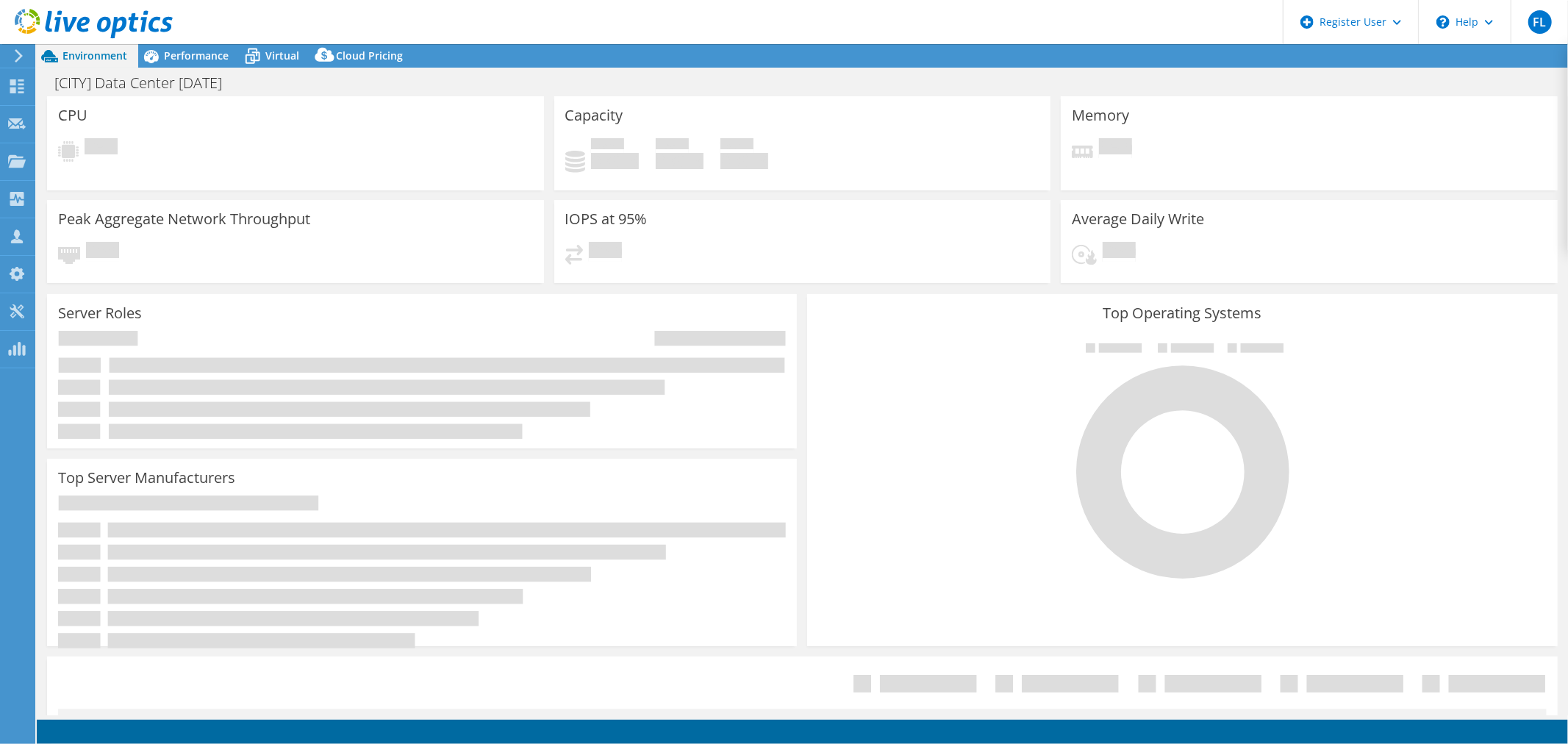 select on "USD" 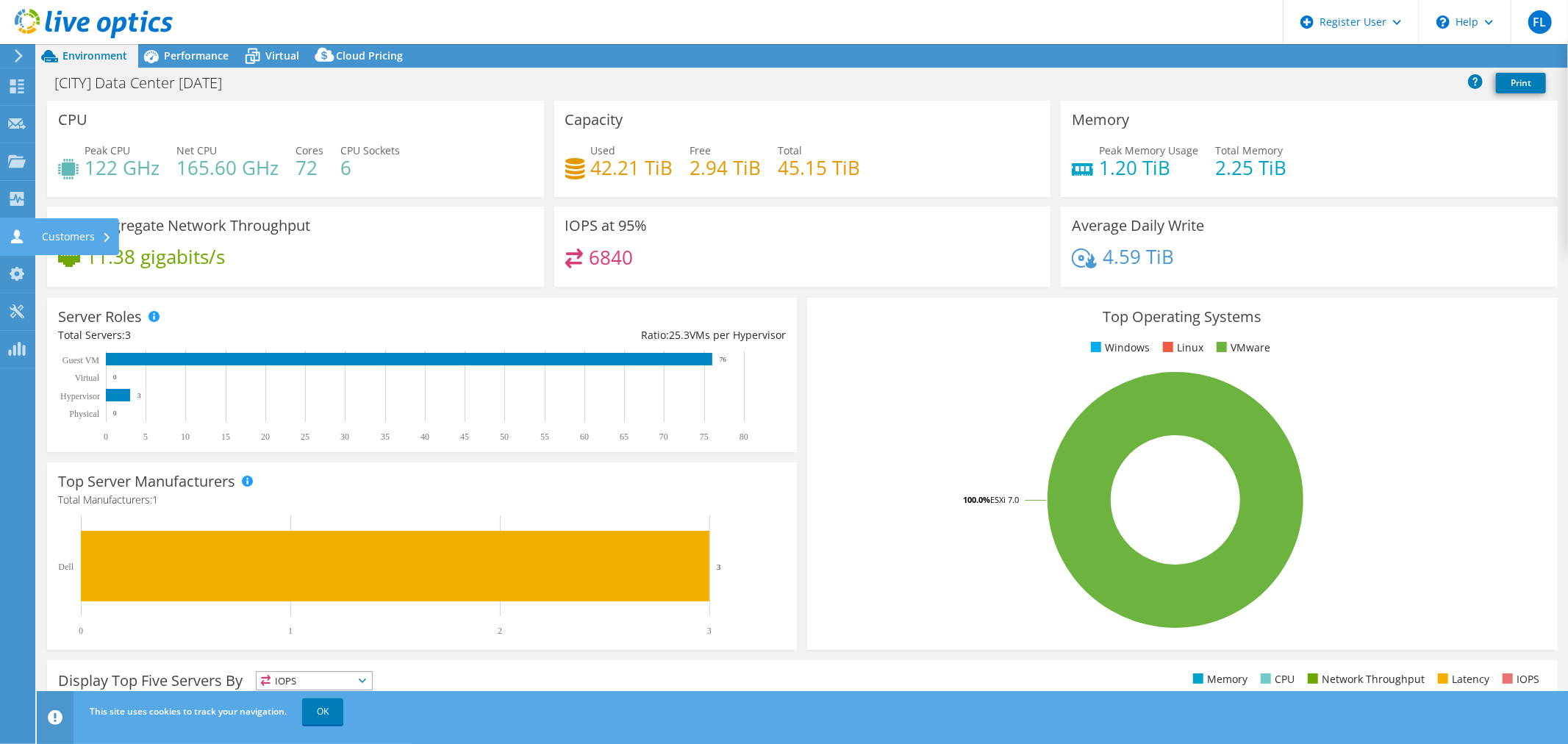 click 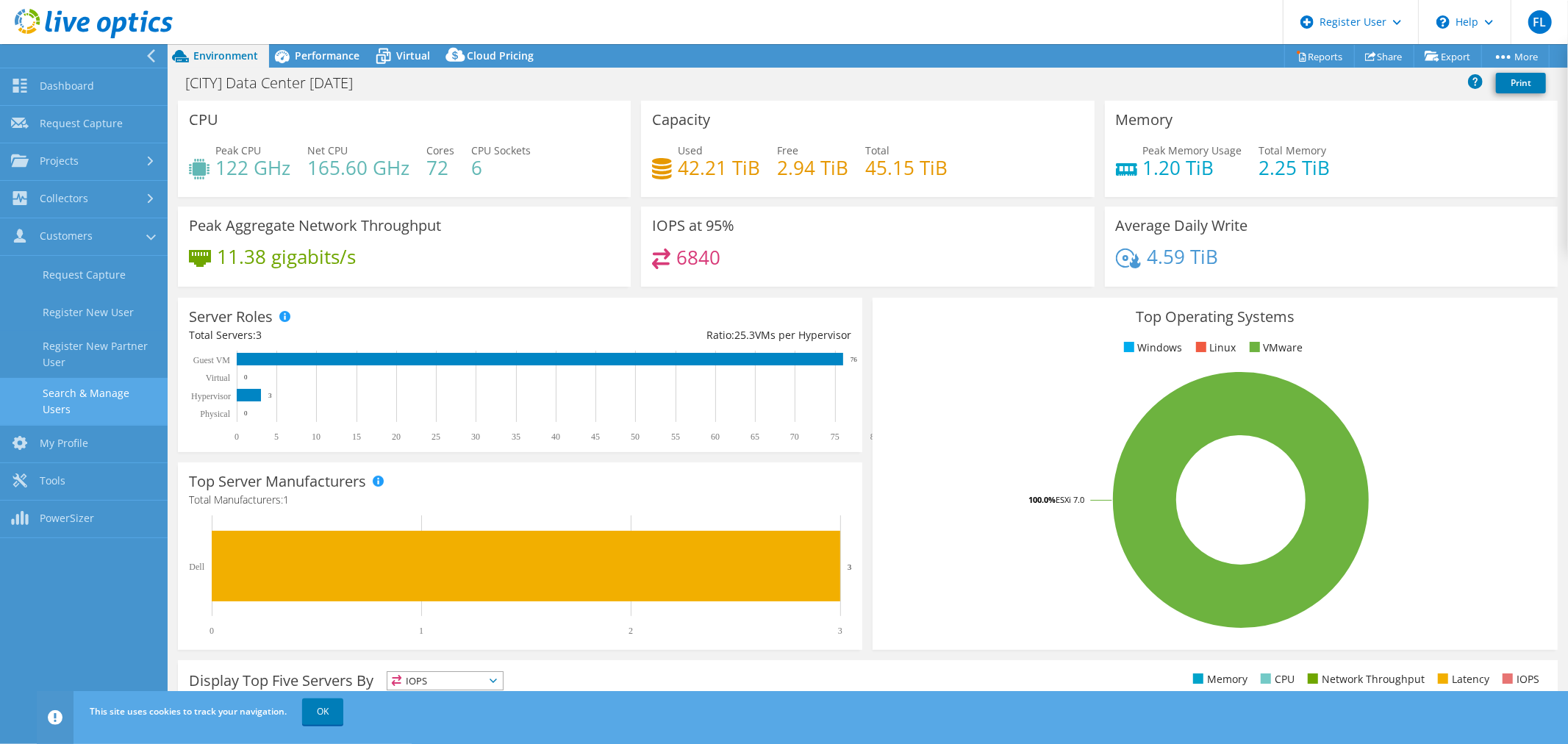 click on "Search & Manage Users" at bounding box center (84, 401) 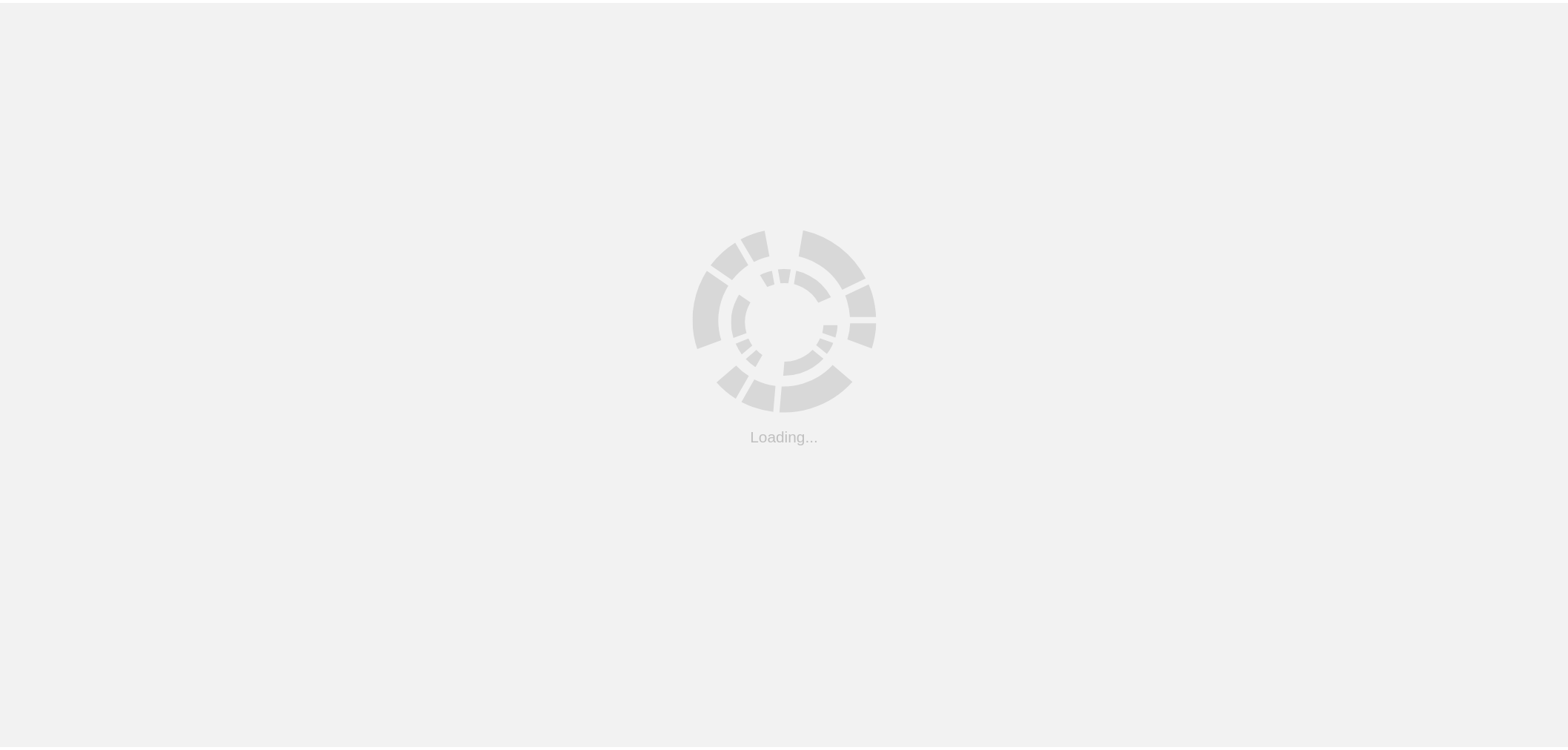 scroll, scrollTop: 0, scrollLeft: 0, axis: both 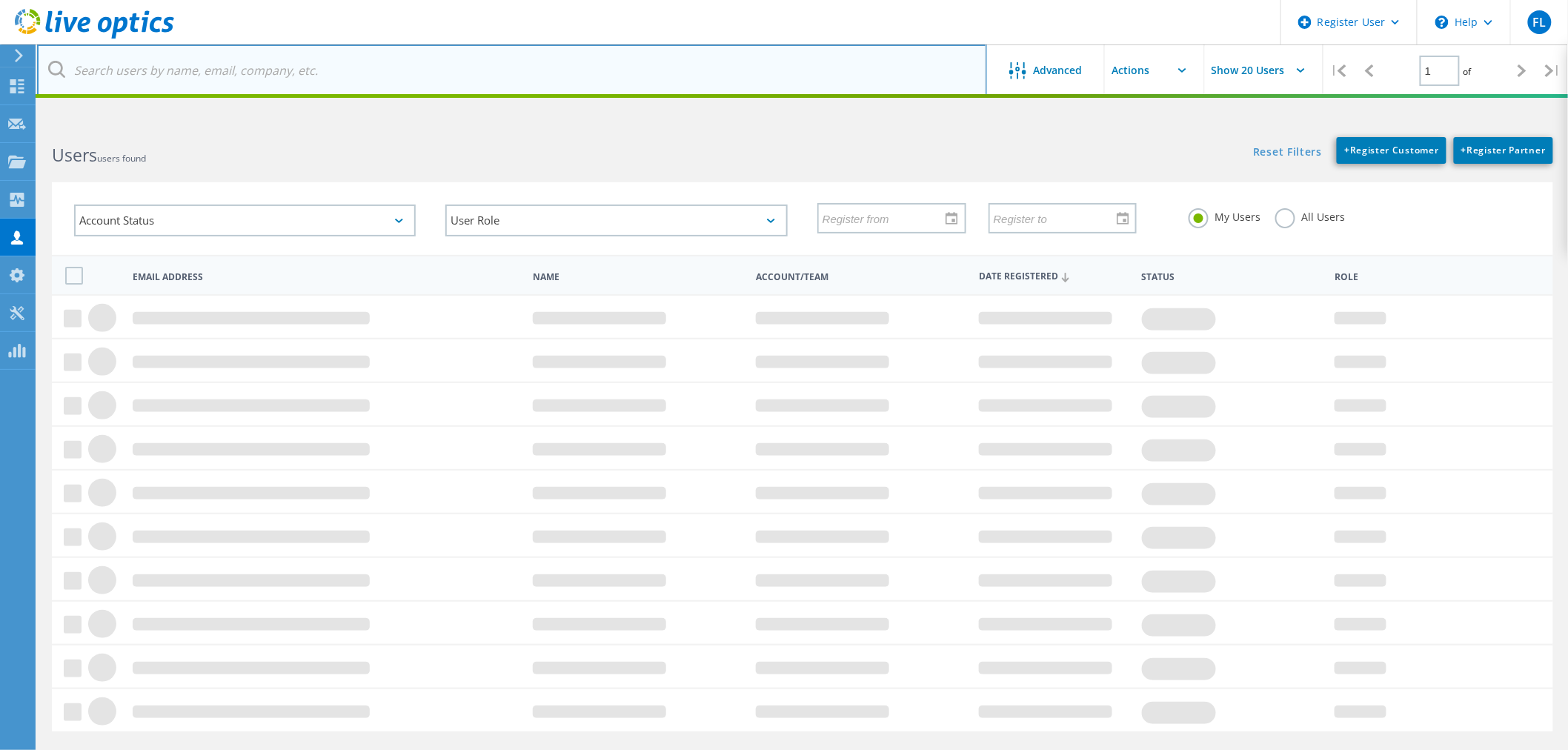 click at bounding box center [512, 70] 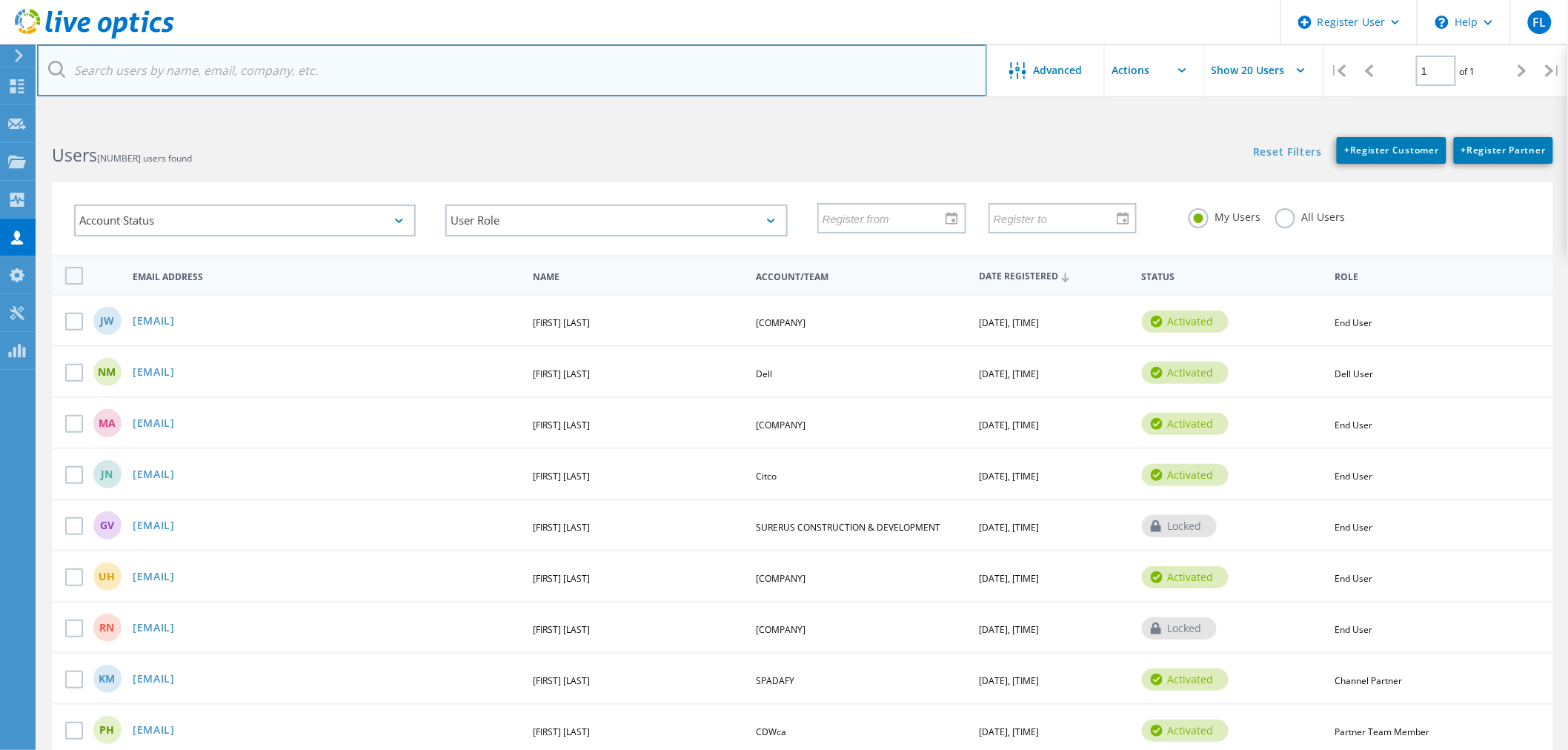 paste on "[EMAIL]" 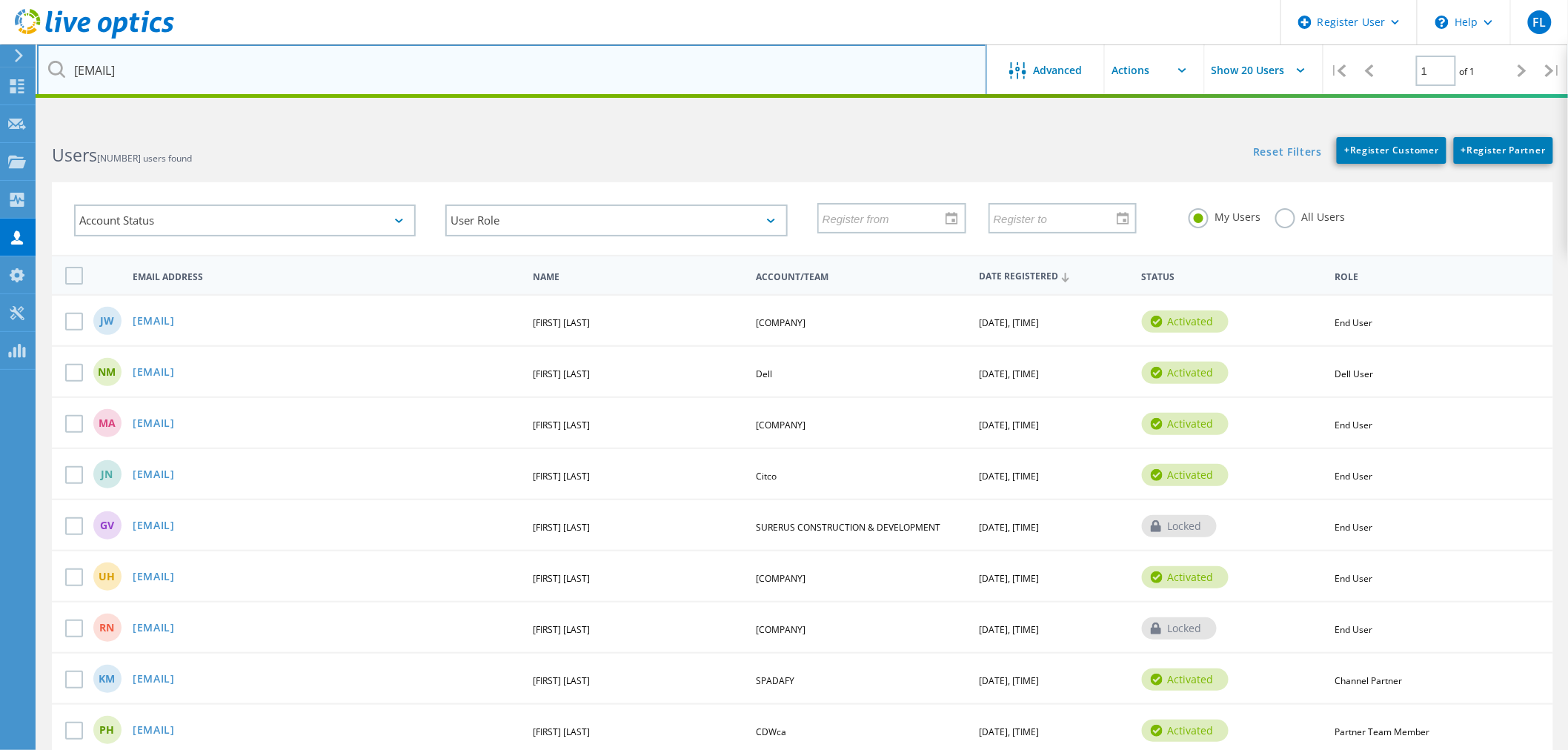 type on "[EMAIL]" 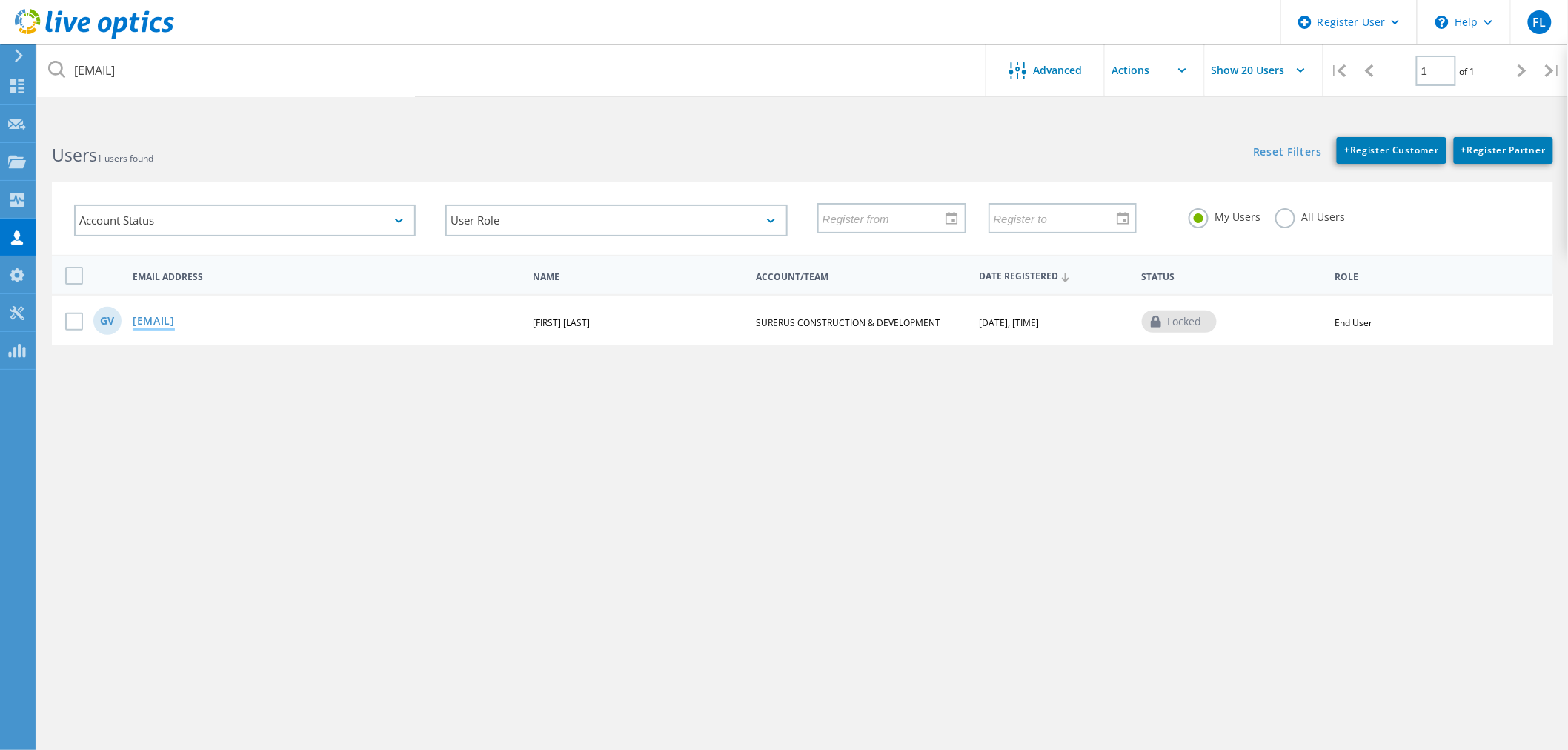click on "[EMAIL]" at bounding box center (153, 322) 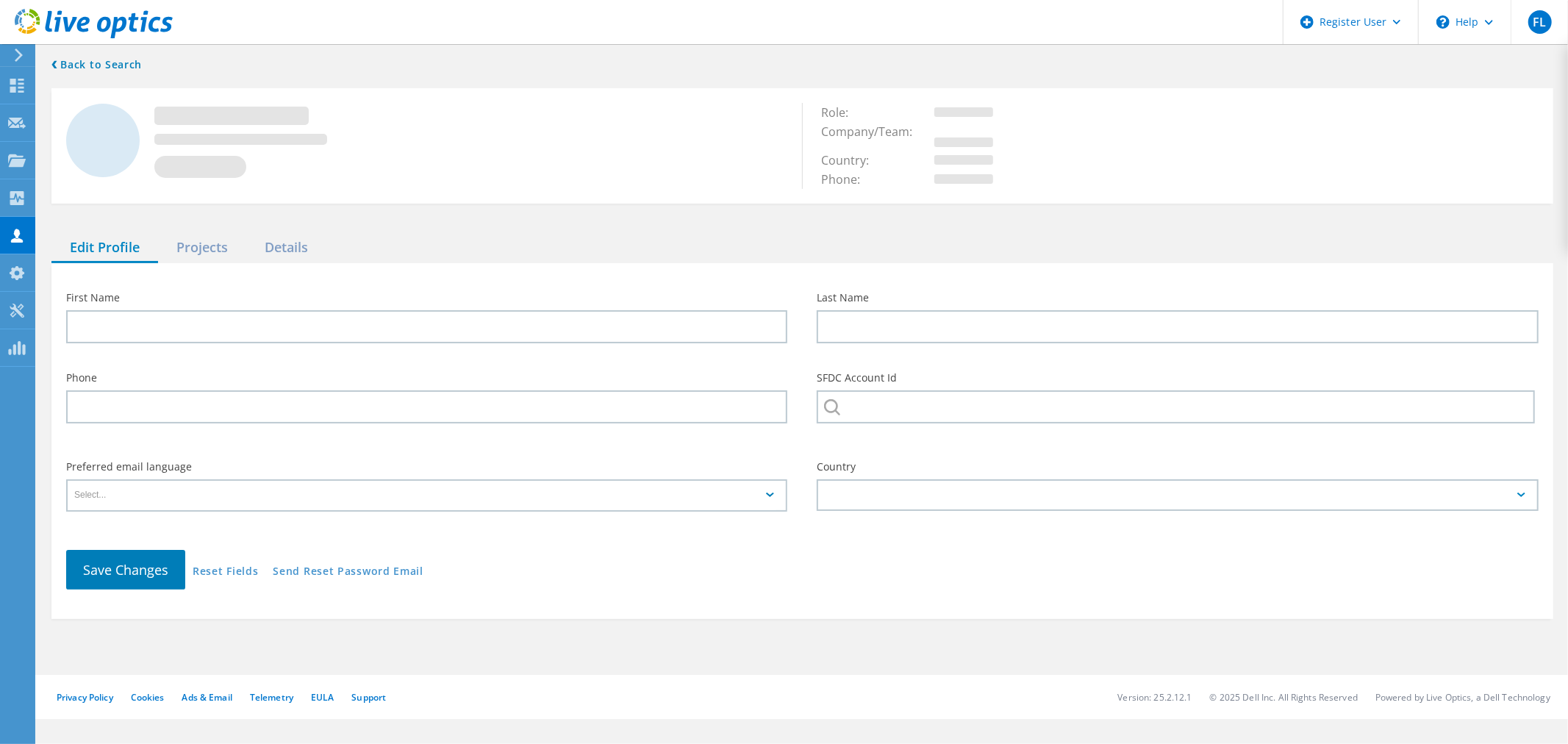 type on "GJ" 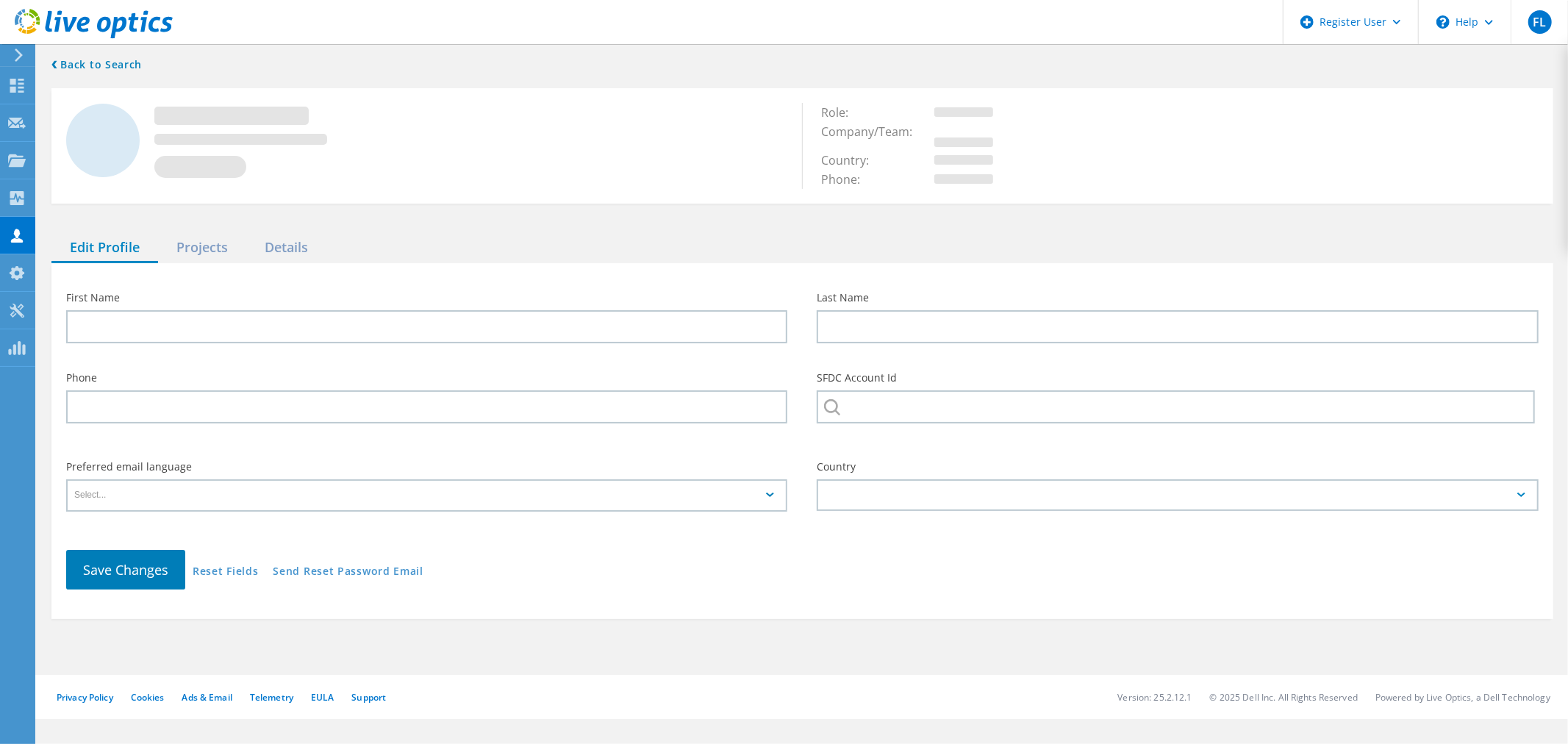 type on "[LAST]" 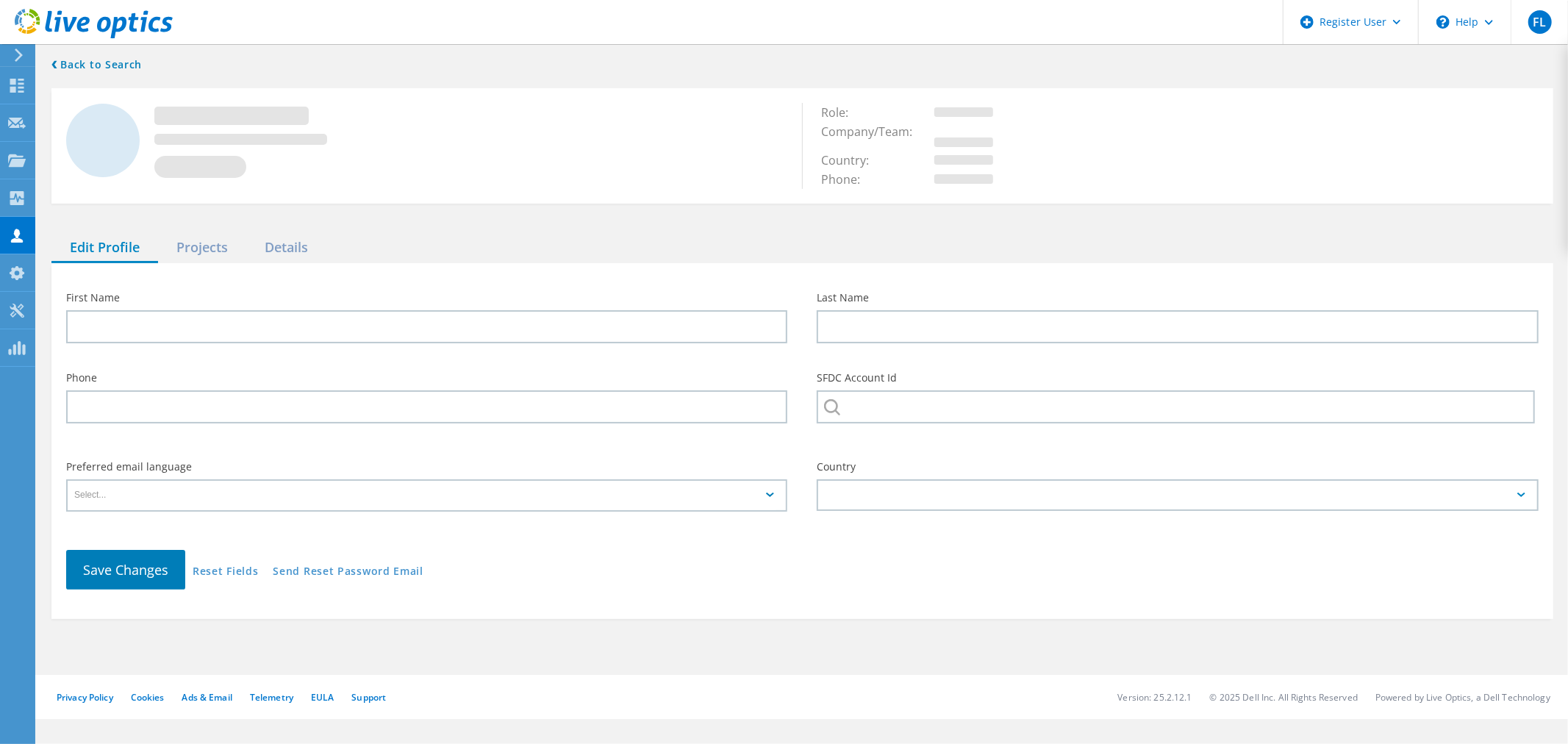 type on "SURERUS CONSTRUCTION & DEVELOPMENT" 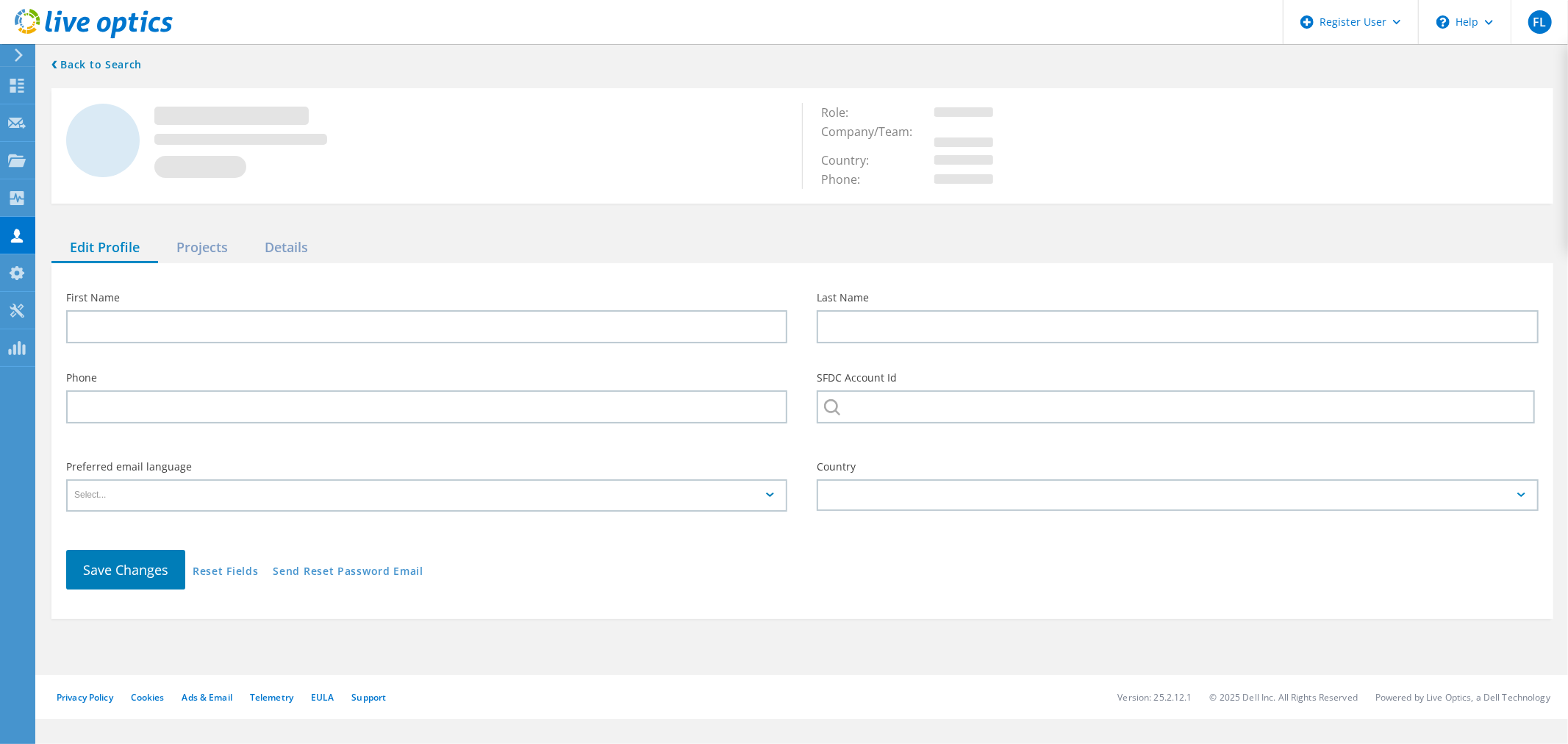type on "English" 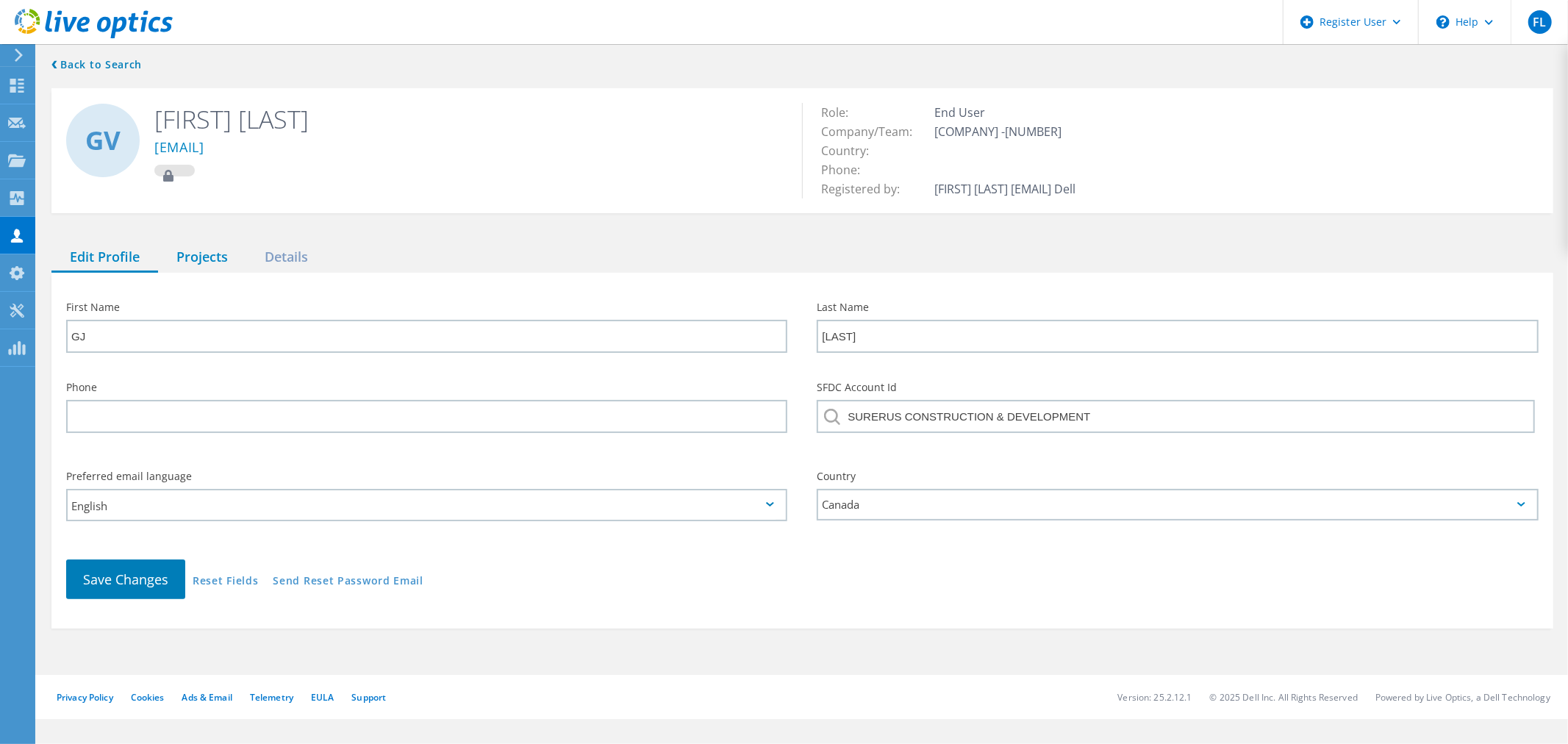 click on "Projects" 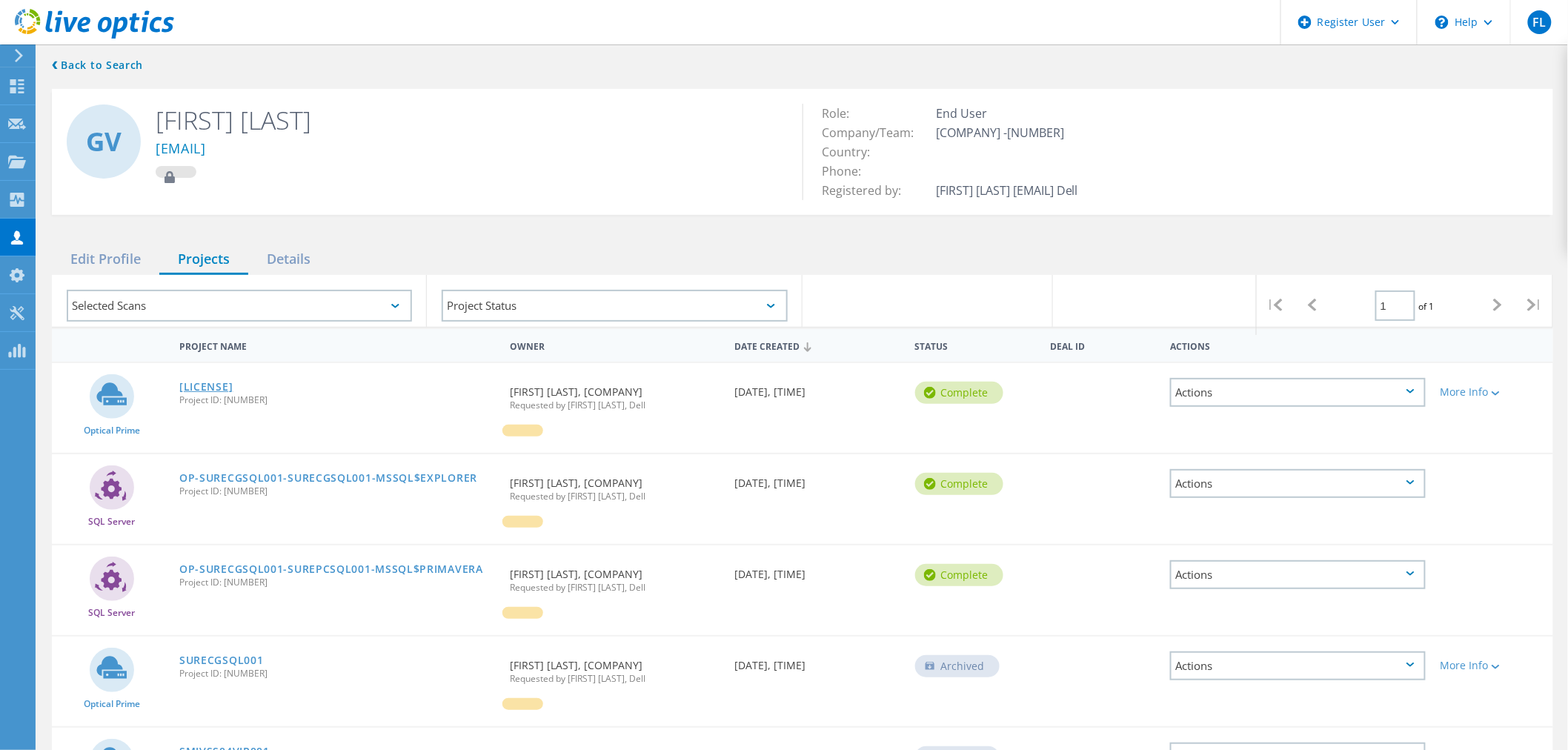 click on "[LICENSE]" 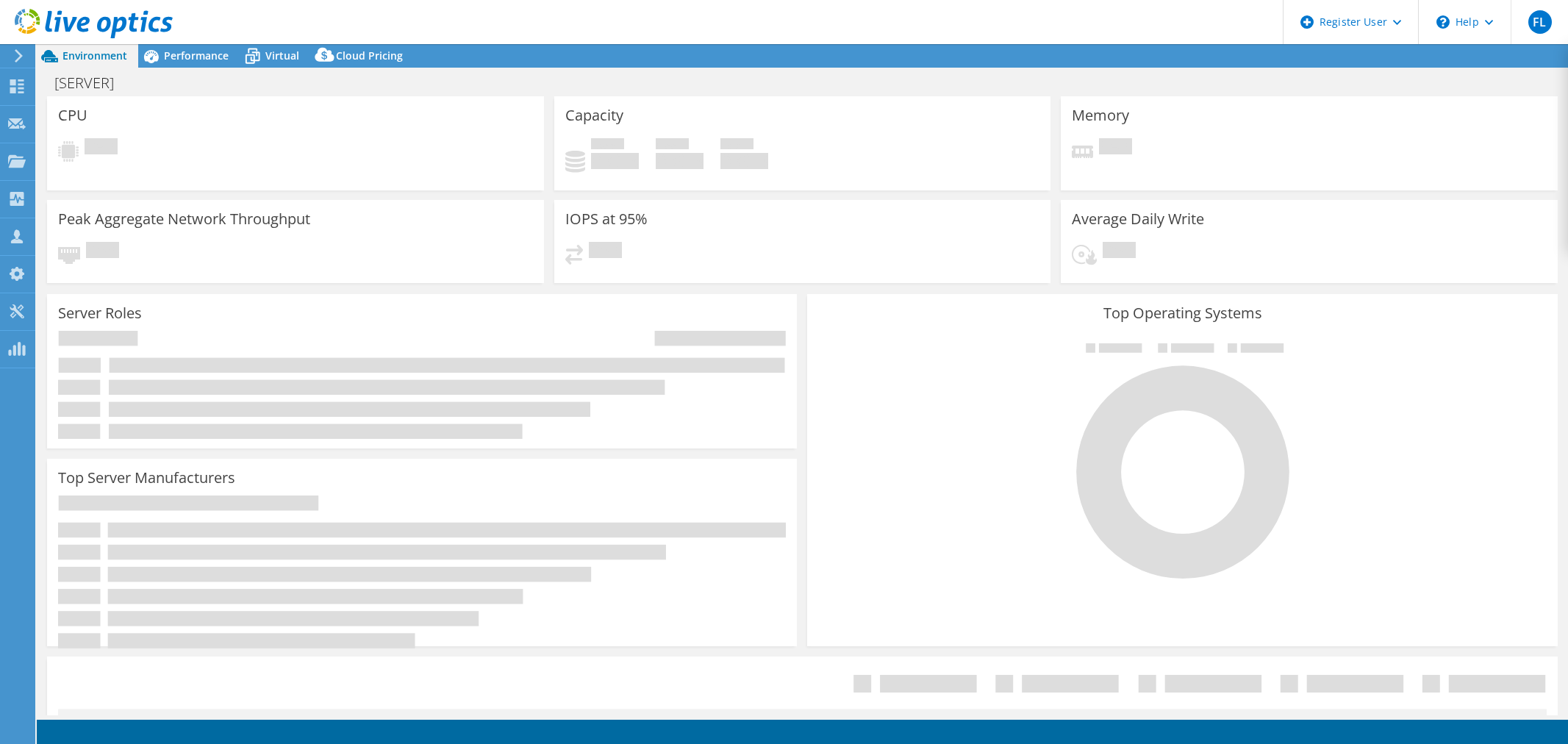 scroll, scrollTop: 0, scrollLeft: 0, axis: both 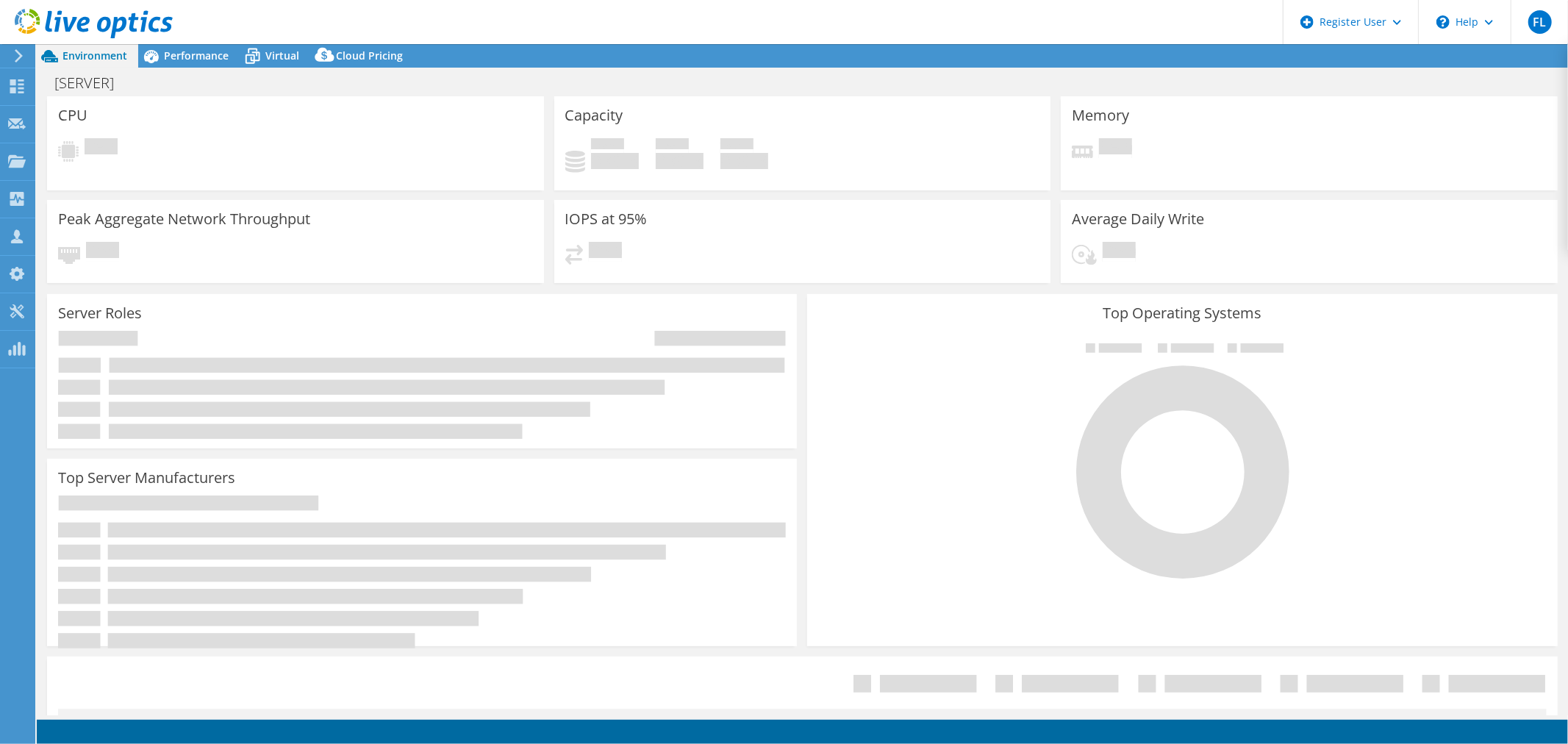 select on "USD" 